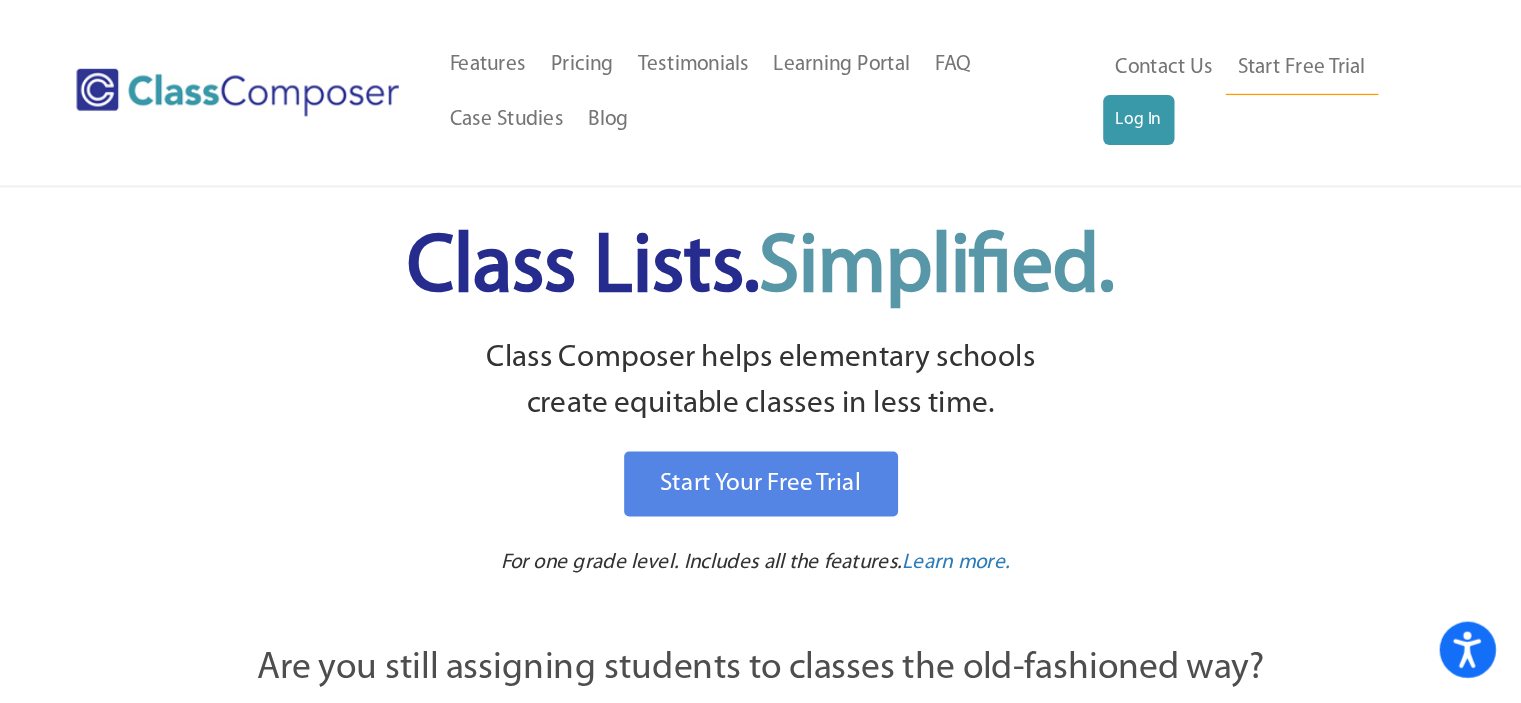 scroll, scrollTop: 0, scrollLeft: 0, axis: both 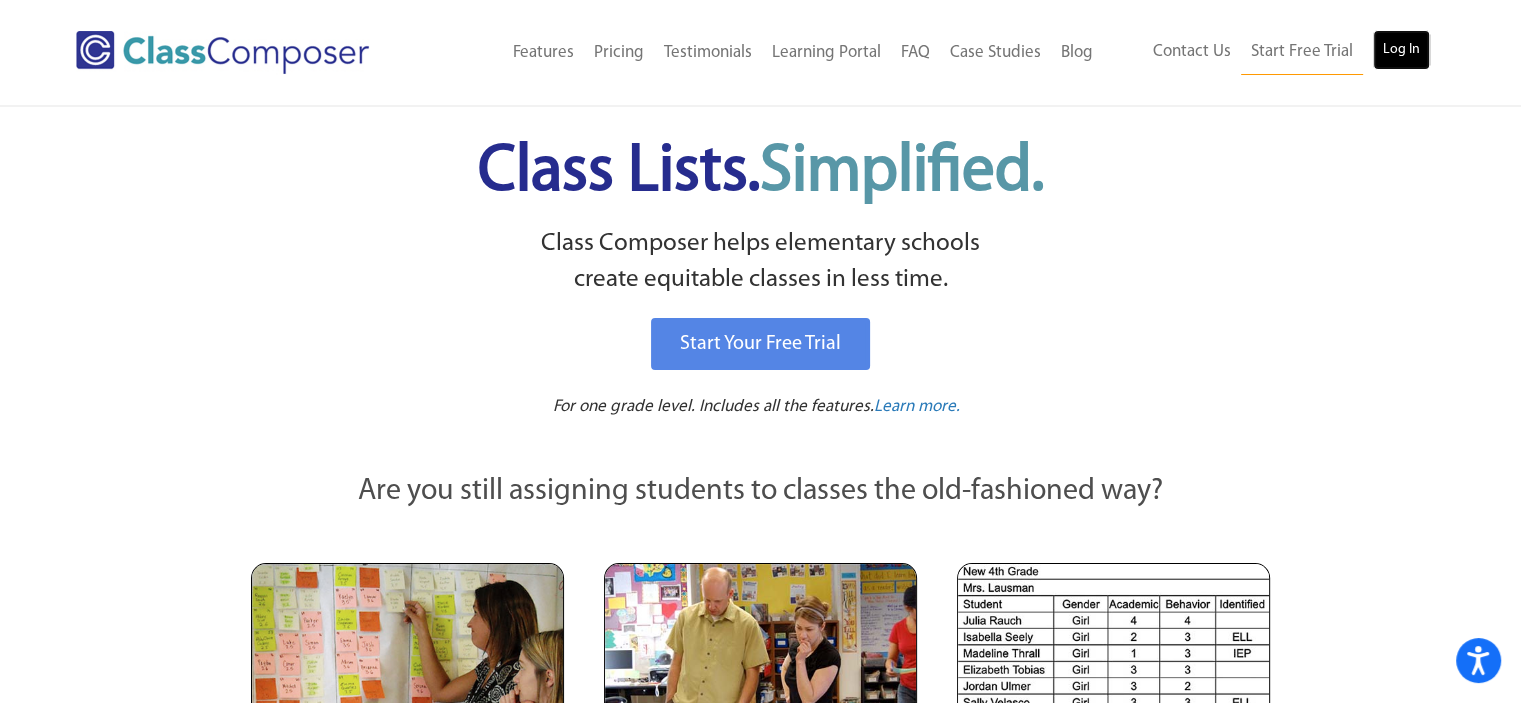 click on "Log In" at bounding box center (1401, 50) 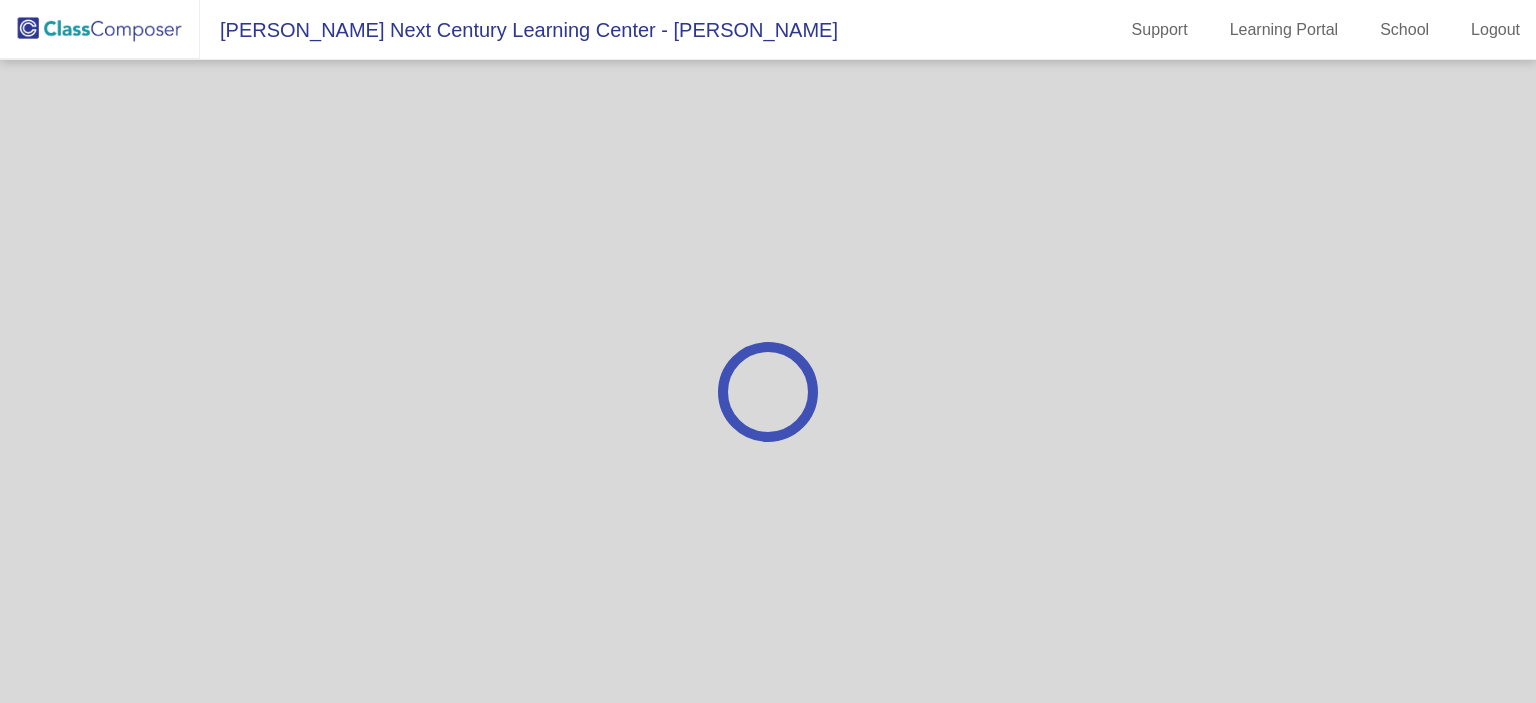 scroll, scrollTop: 0, scrollLeft: 0, axis: both 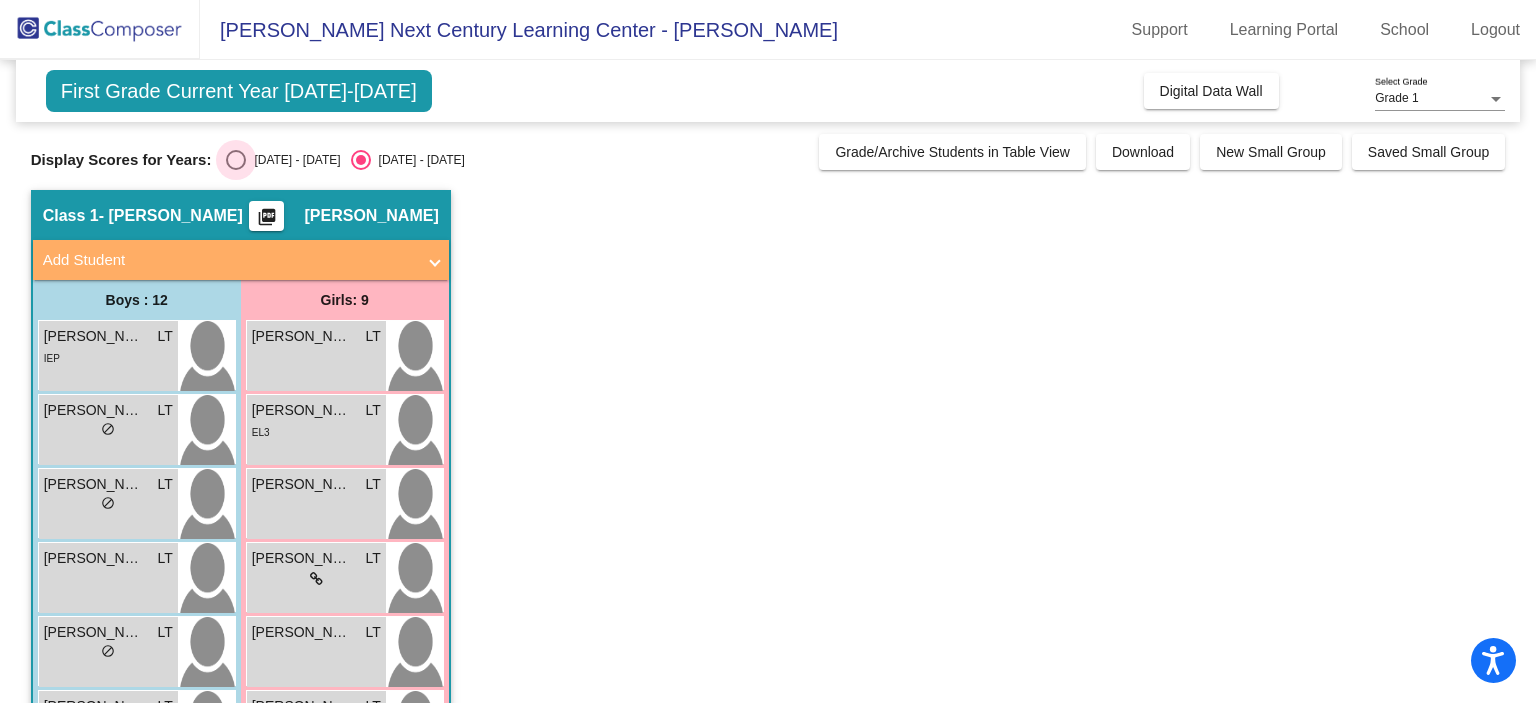 click at bounding box center (236, 160) 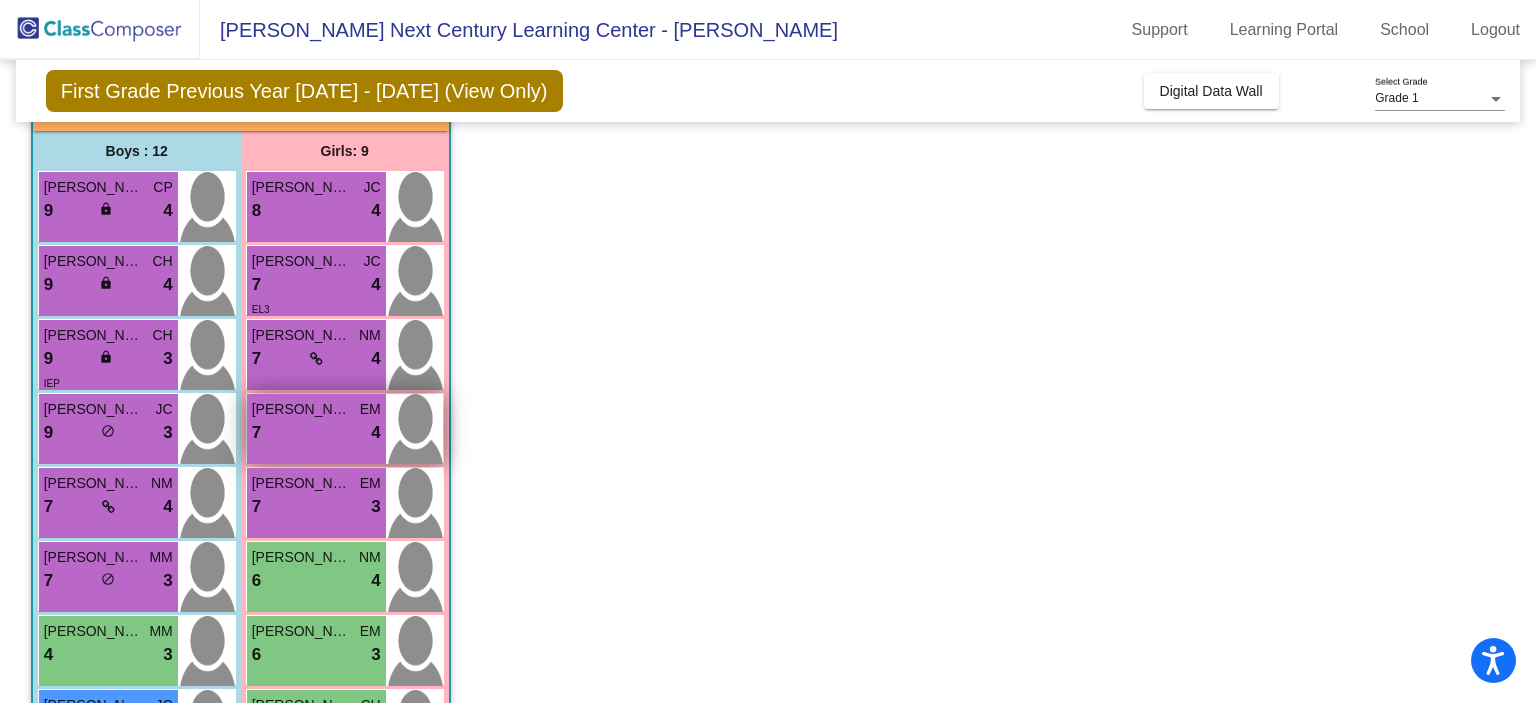 scroll, scrollTop: 136, scrollLeft: 0, axis: vertical 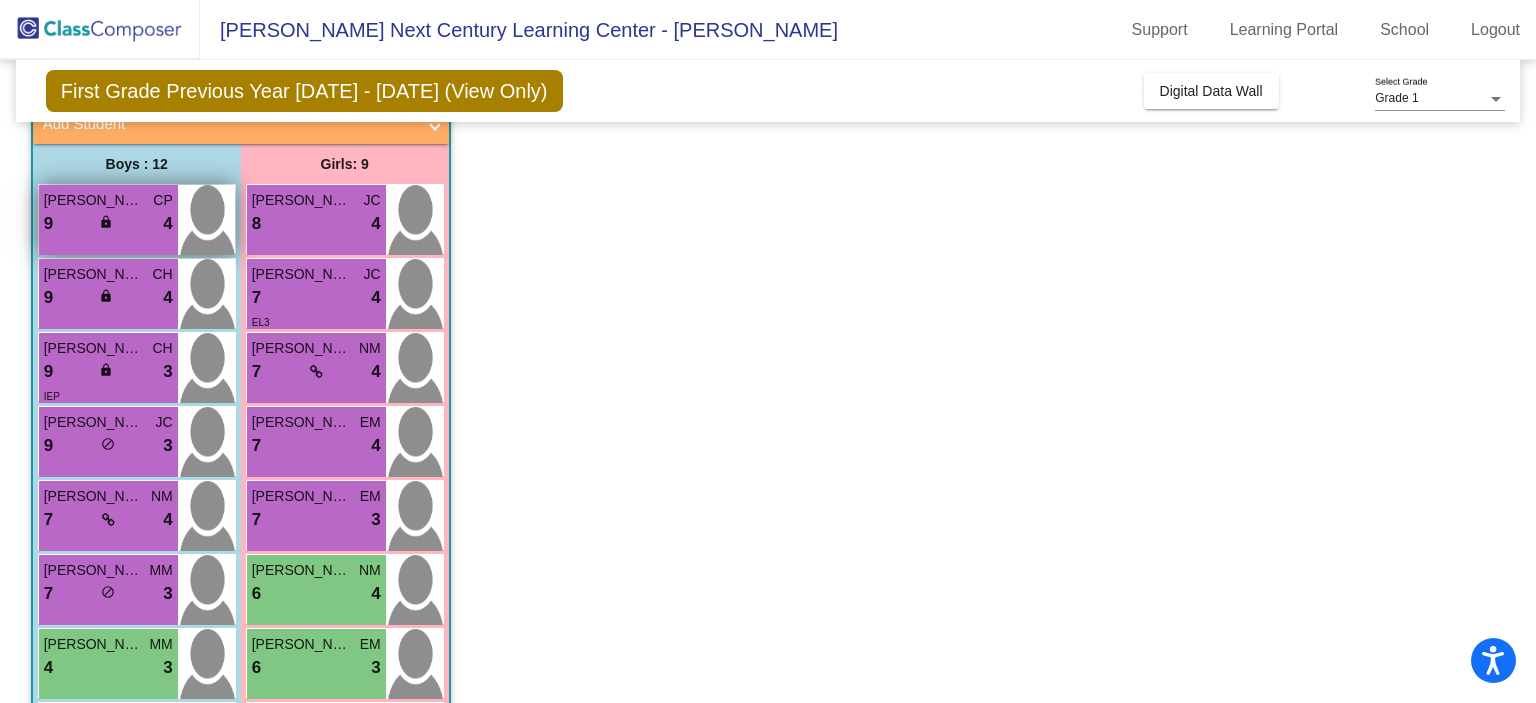click on "lock do_not_disturb_alt" at bounding box center (108, 224) 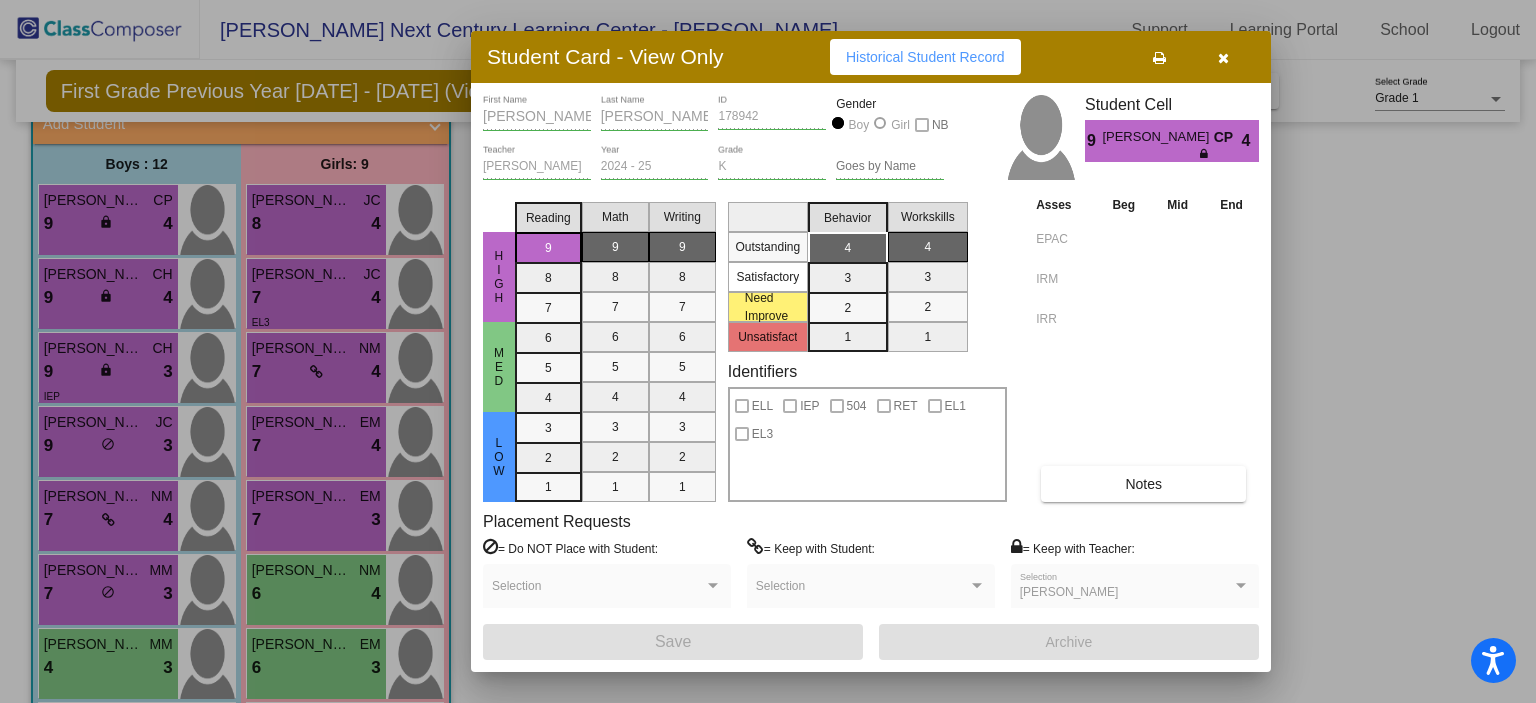 click at bounding box center [1223, 58] 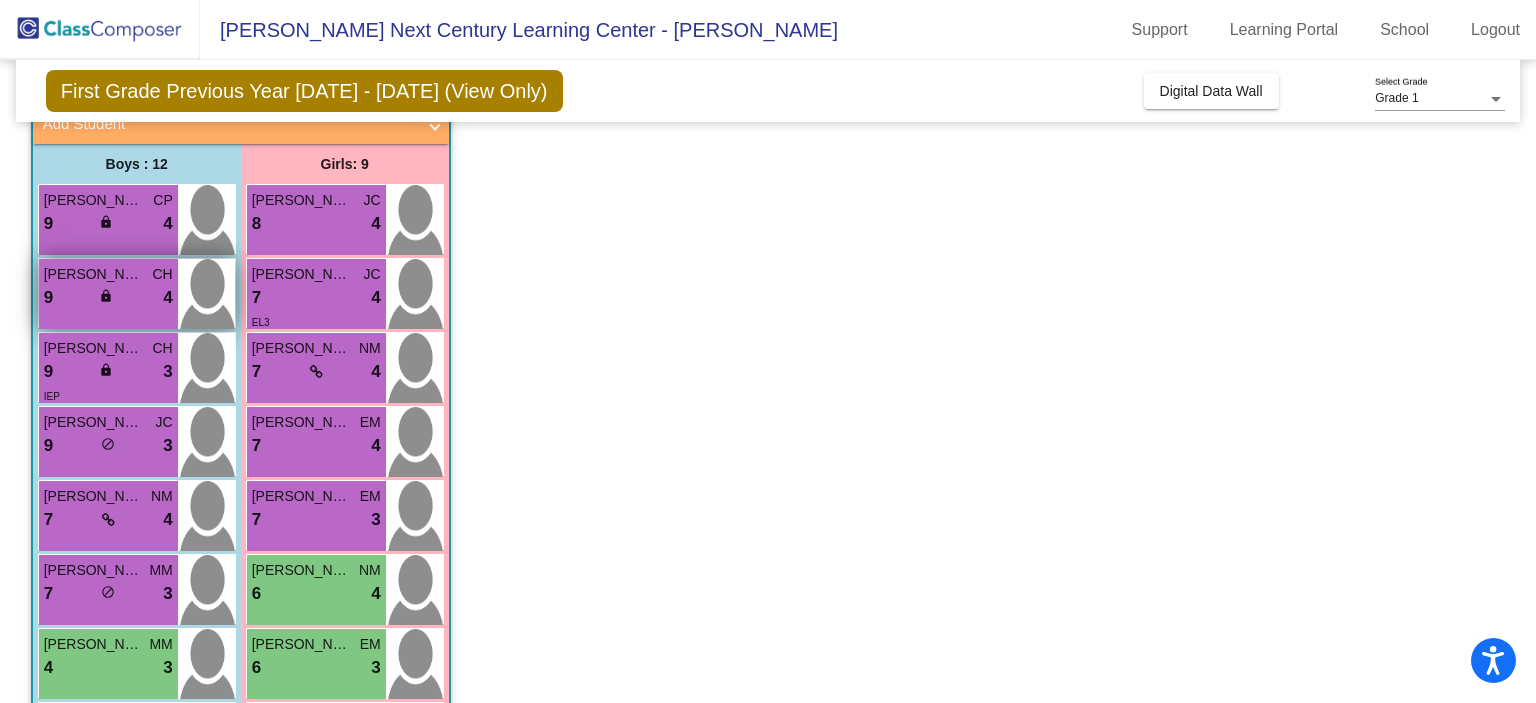click on "Matthew Alonzo" at bounding box center [94, 274] 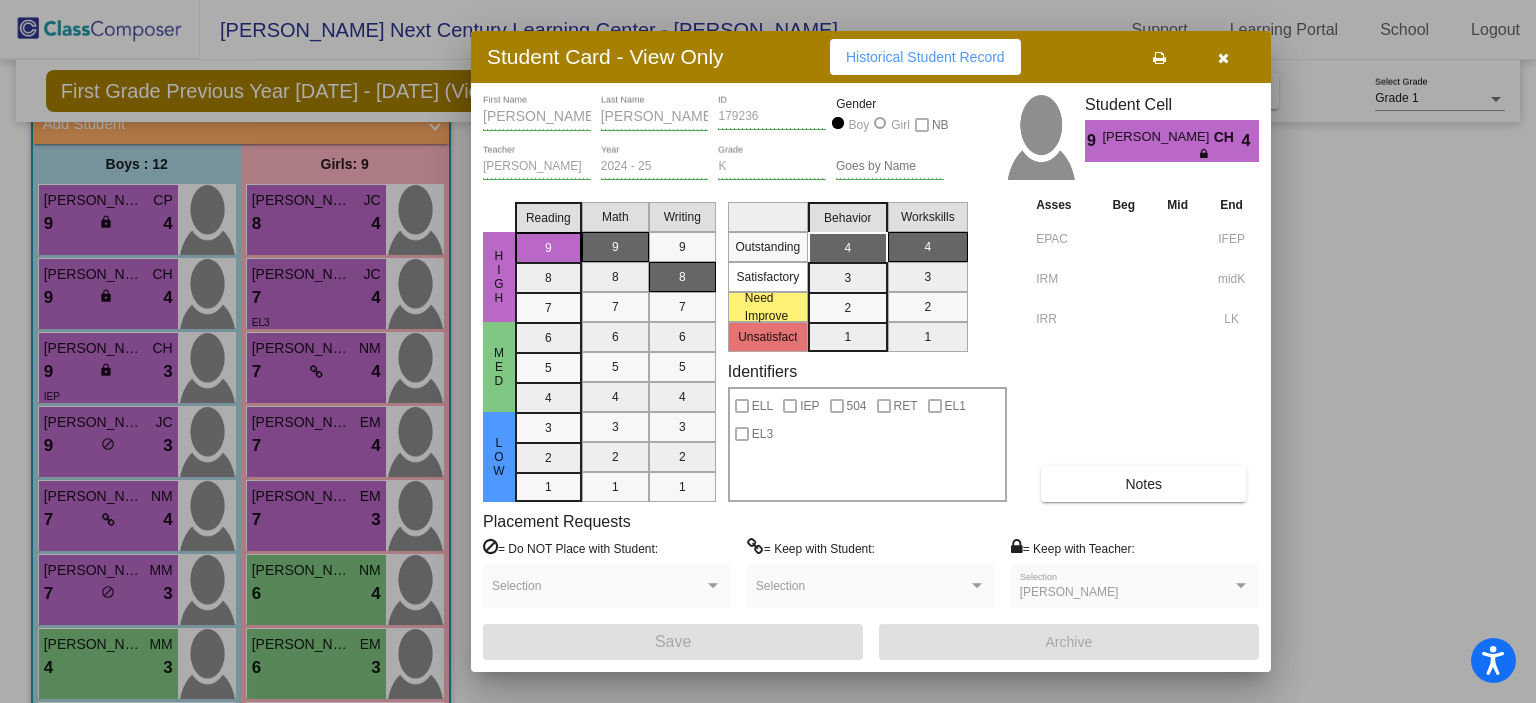 click at bounding box center [1223, 58] 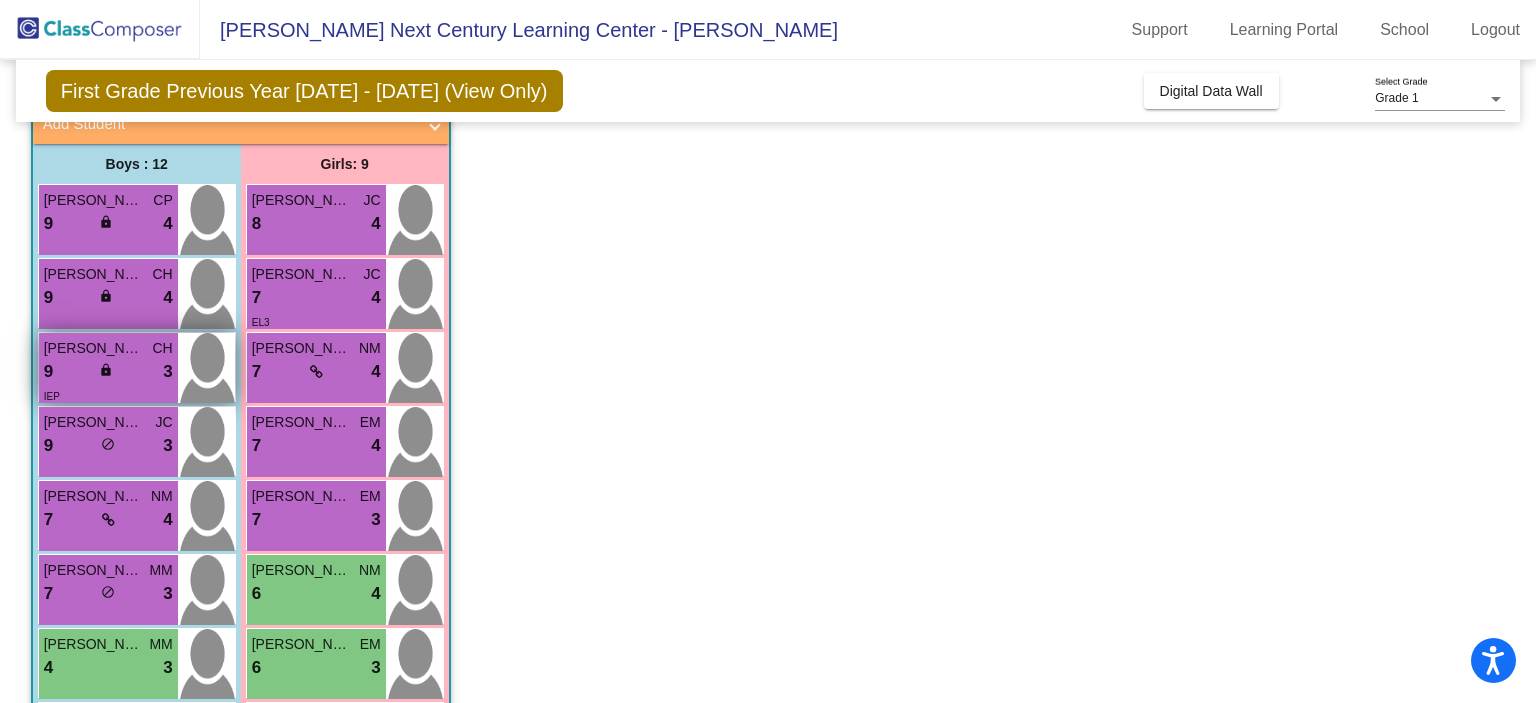 click on "9 lock do_not_disturb_alt 3" at bounding box center [108, 372] 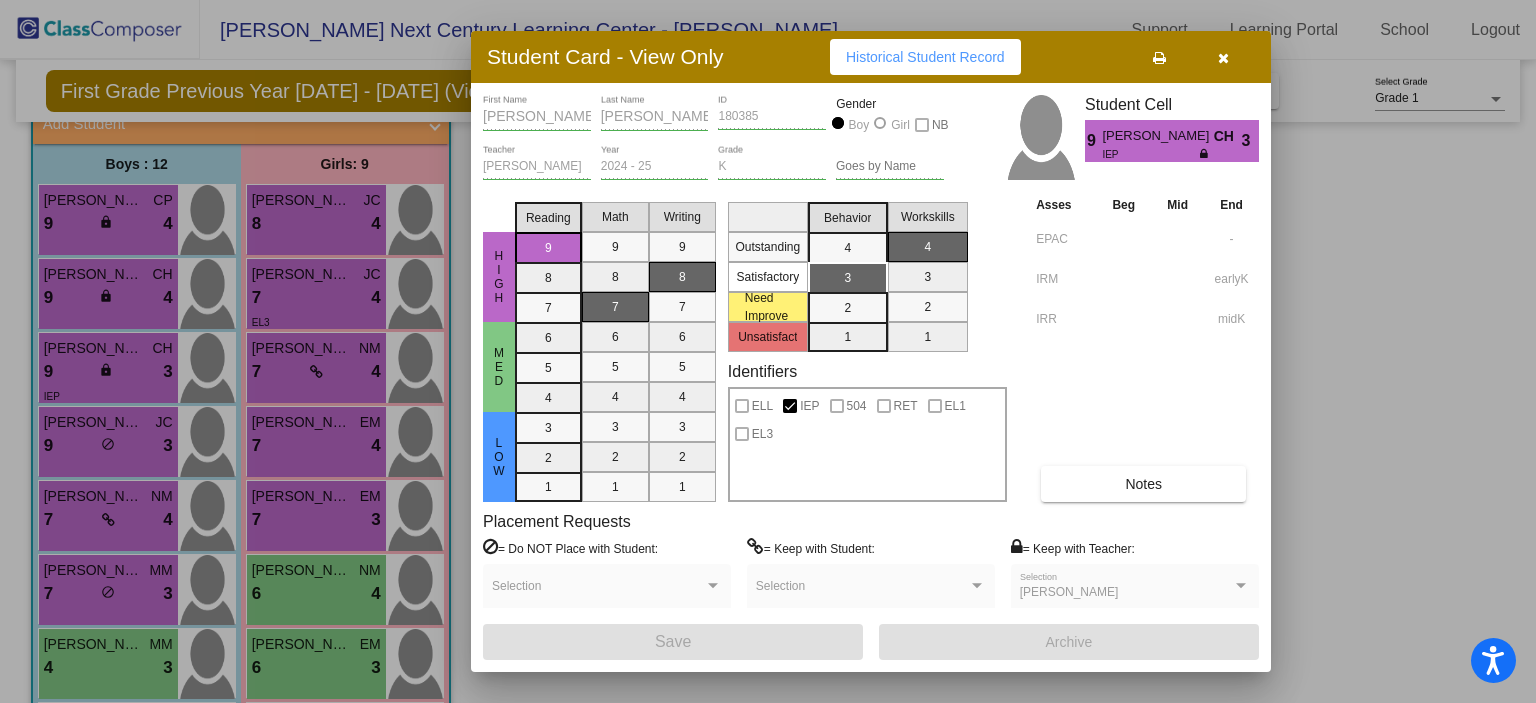 click at bounding box center [1223, 58] 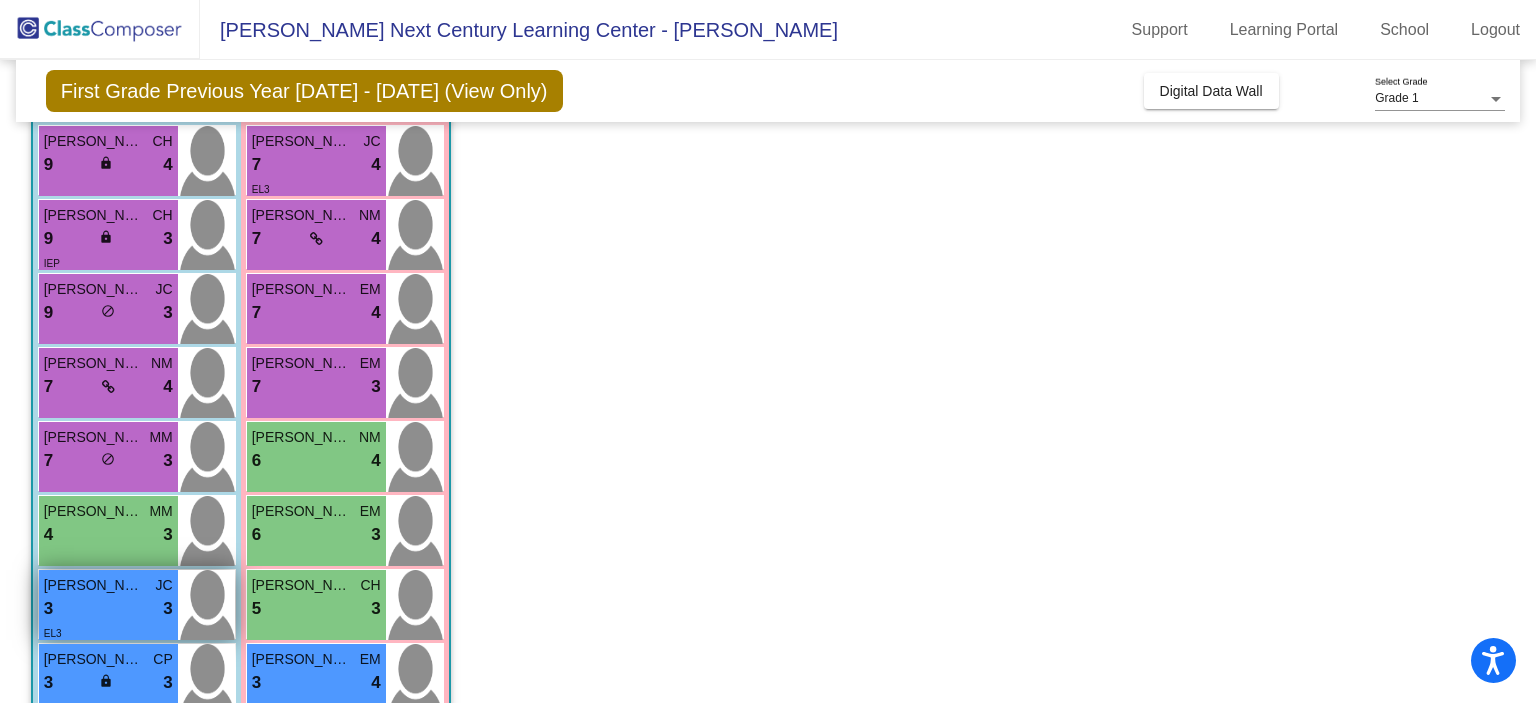 scroll, scrollTop: 336, scrollLeft: 0, axis: vertical 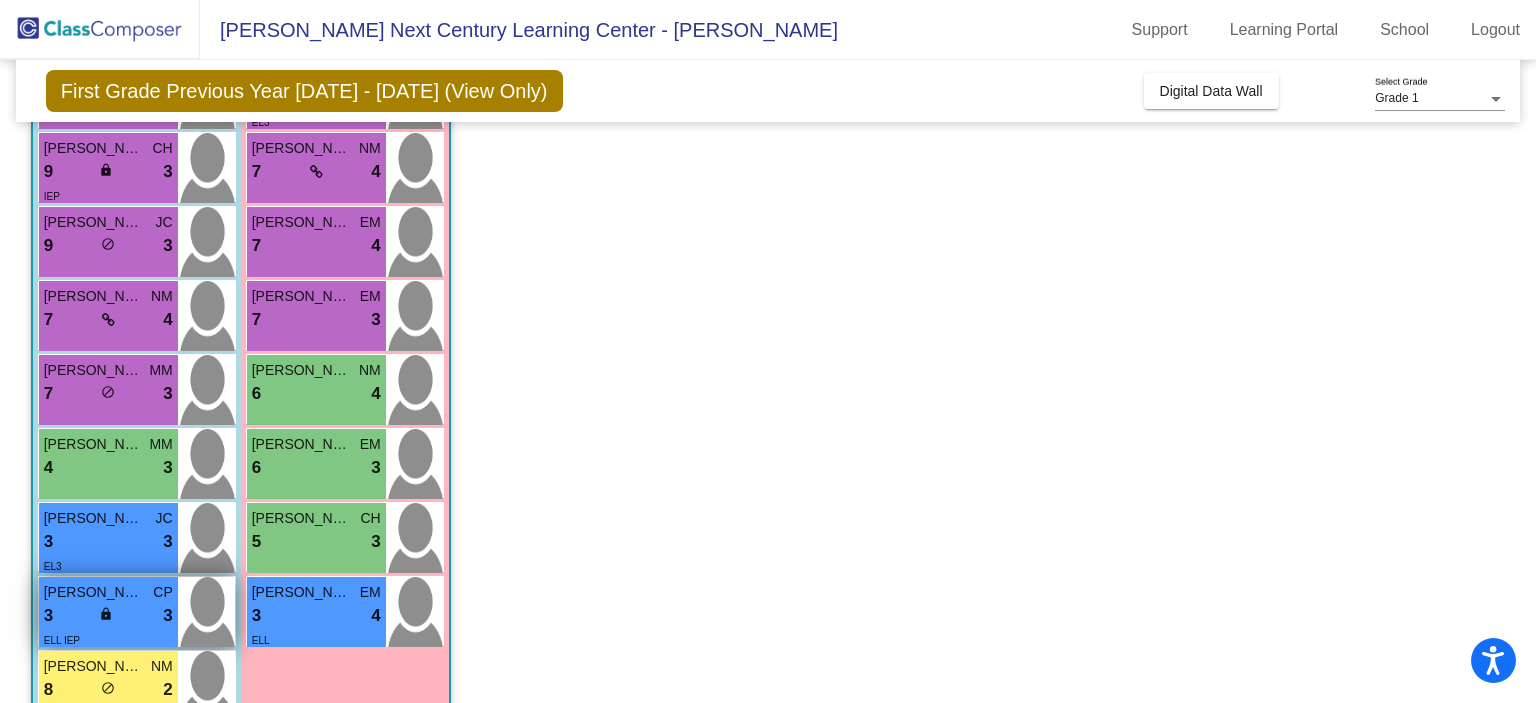 click on "lock" at bounding box center [106, 614] 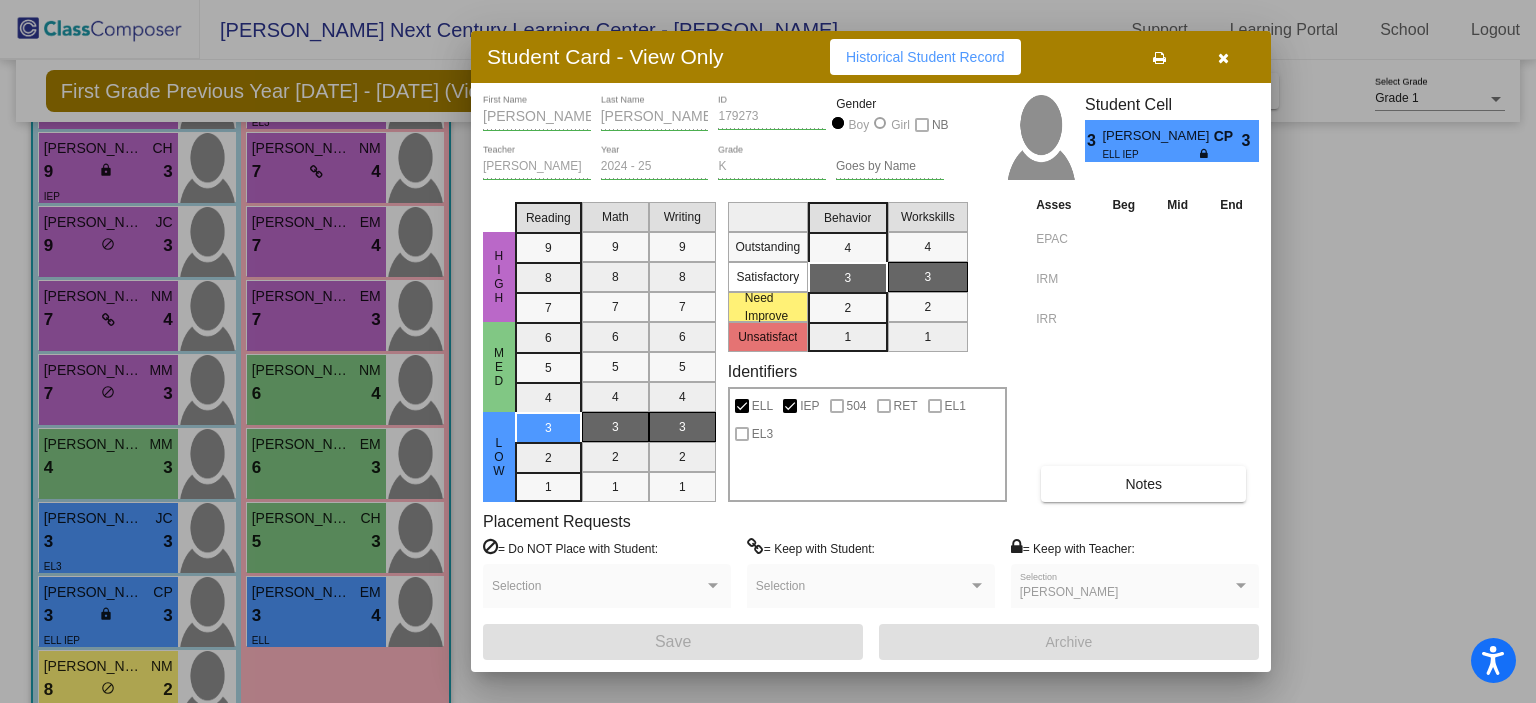 click at bounding box center (1223, 57) 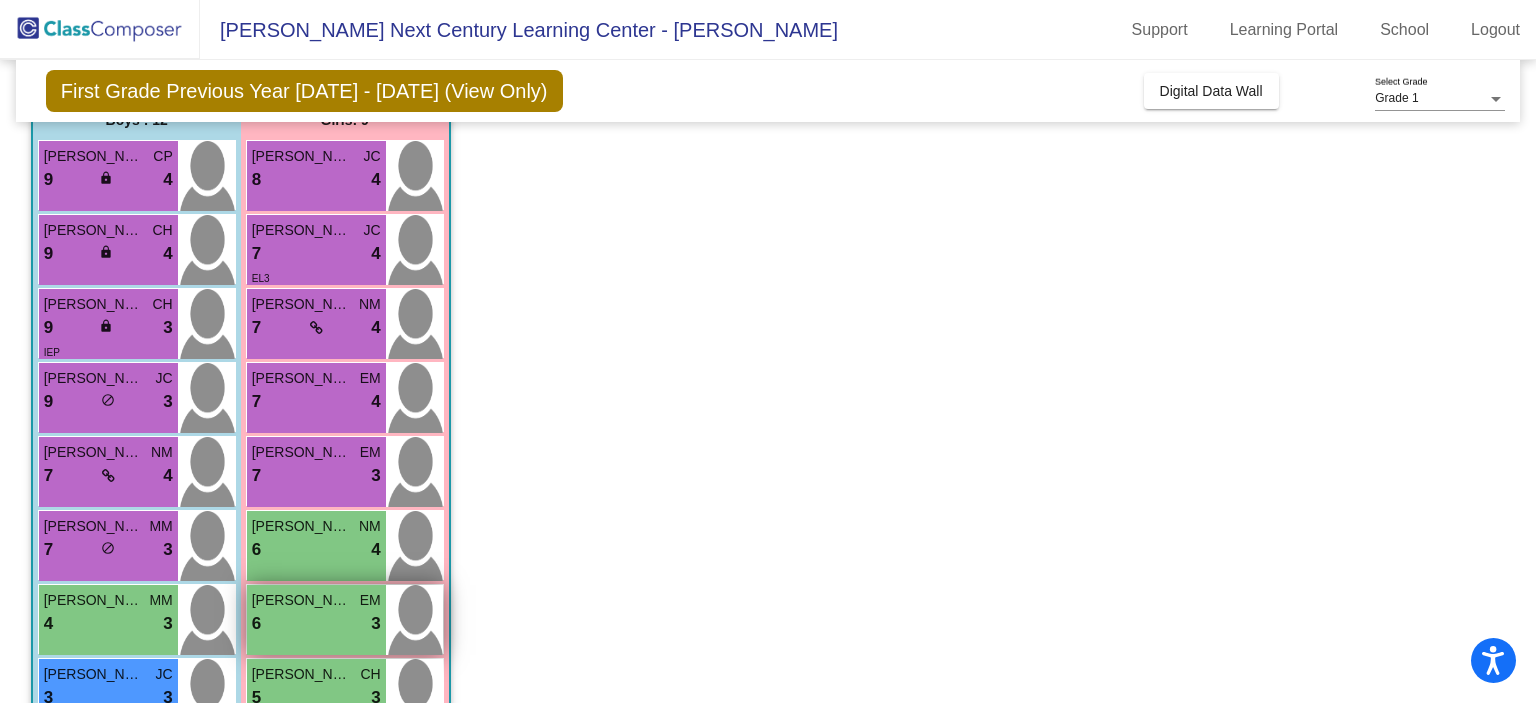 scroll, scrollTop: 136, scrollLeft: 0, axis: vertical 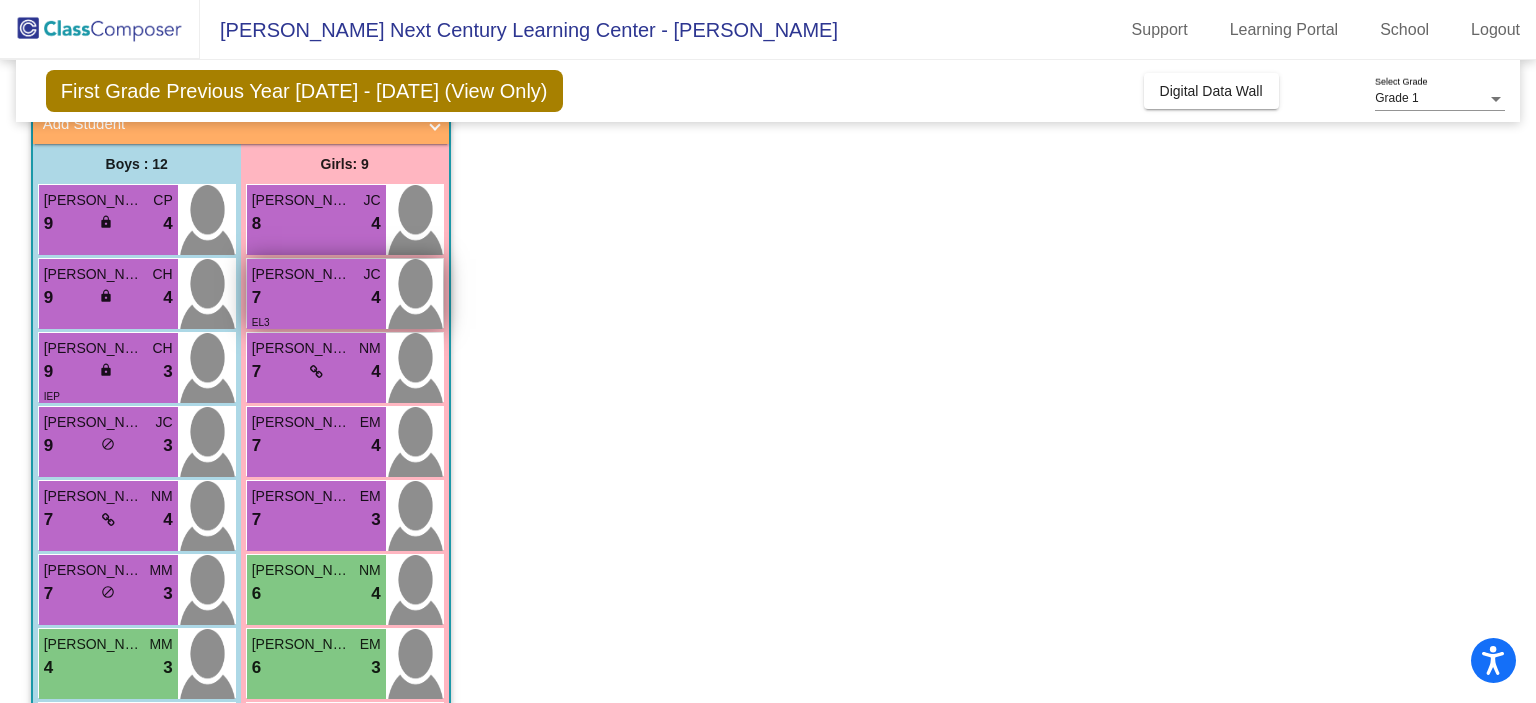 click on "7 lock do_not_disturb_alt 4" at bounding box center (316, 298) 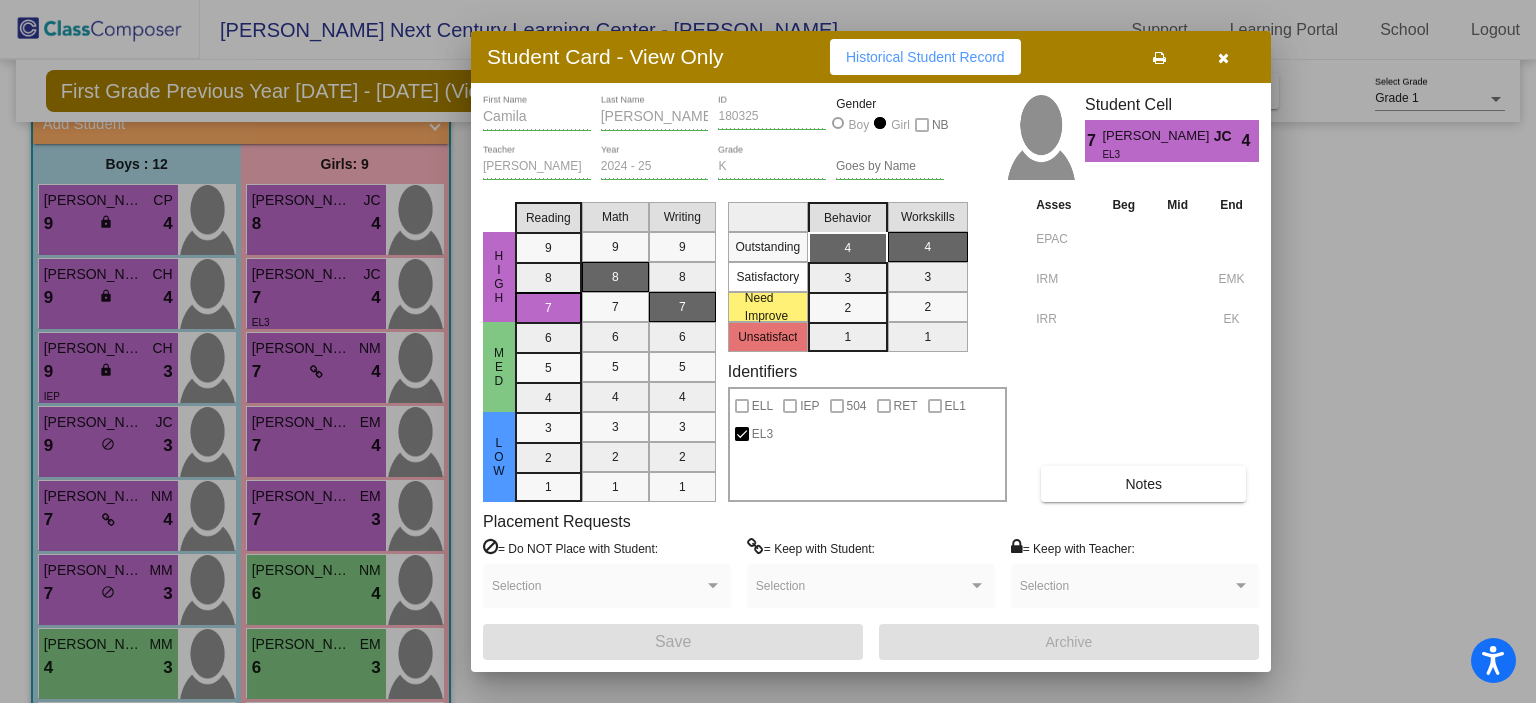 click at bounding box center (1223, 57) 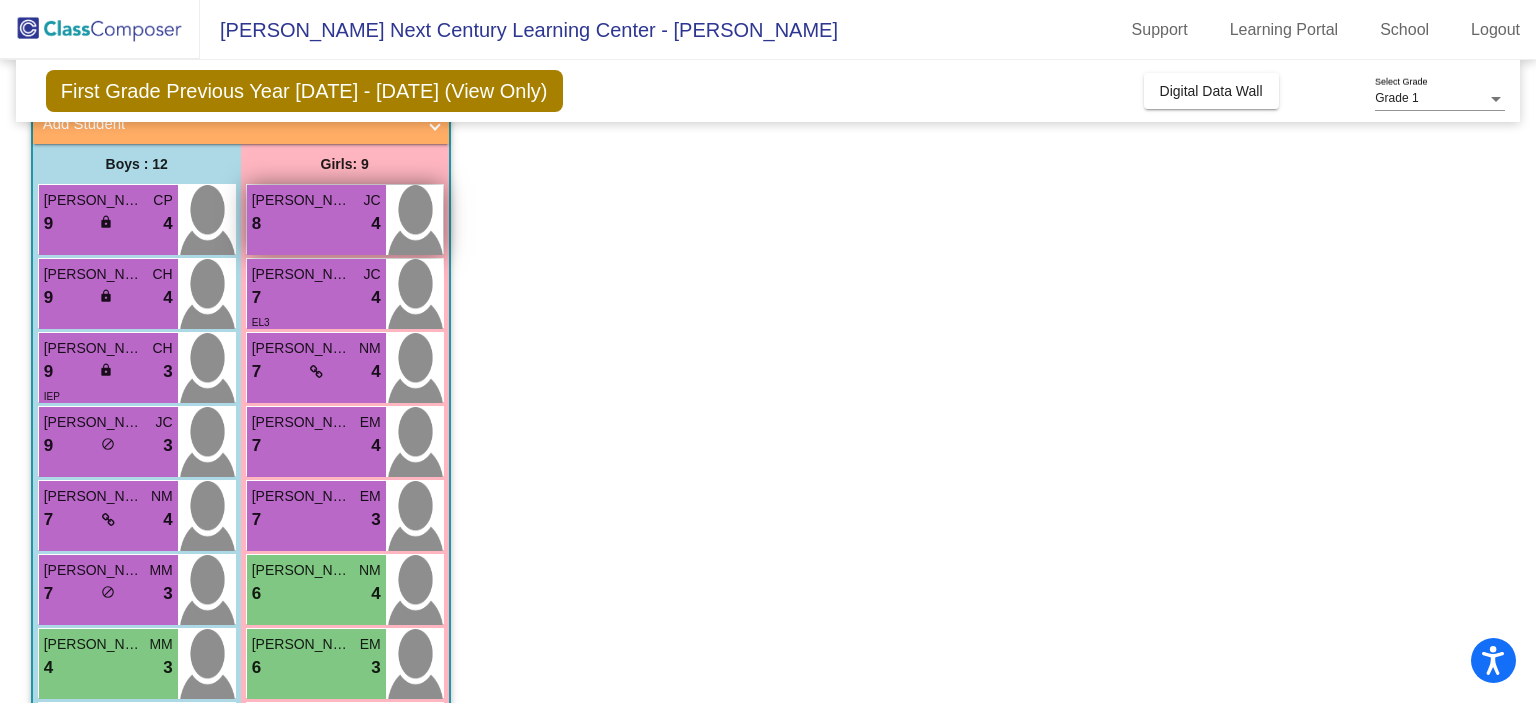 click on "Amora Zambrano" at bounding box center (302, 200) 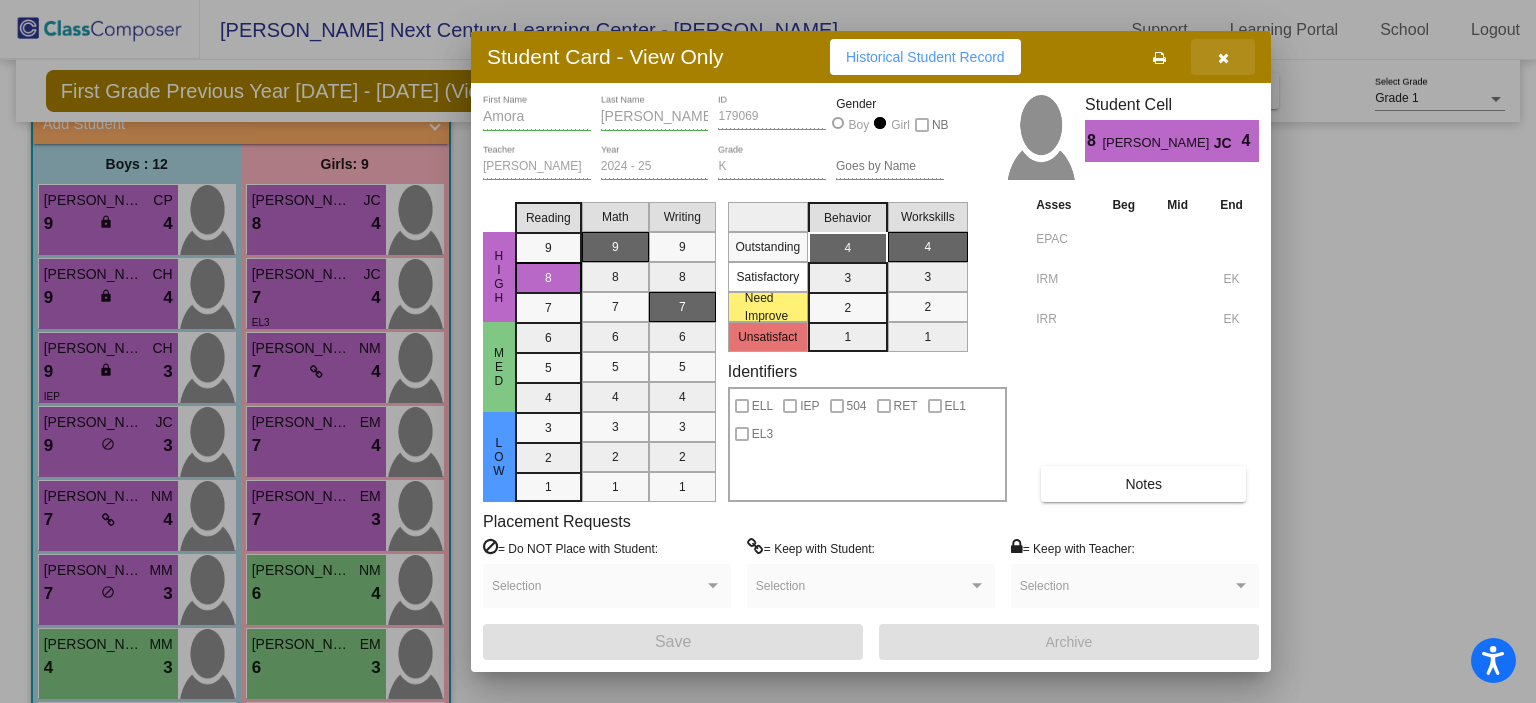 click at bounding box center (1223, 58) 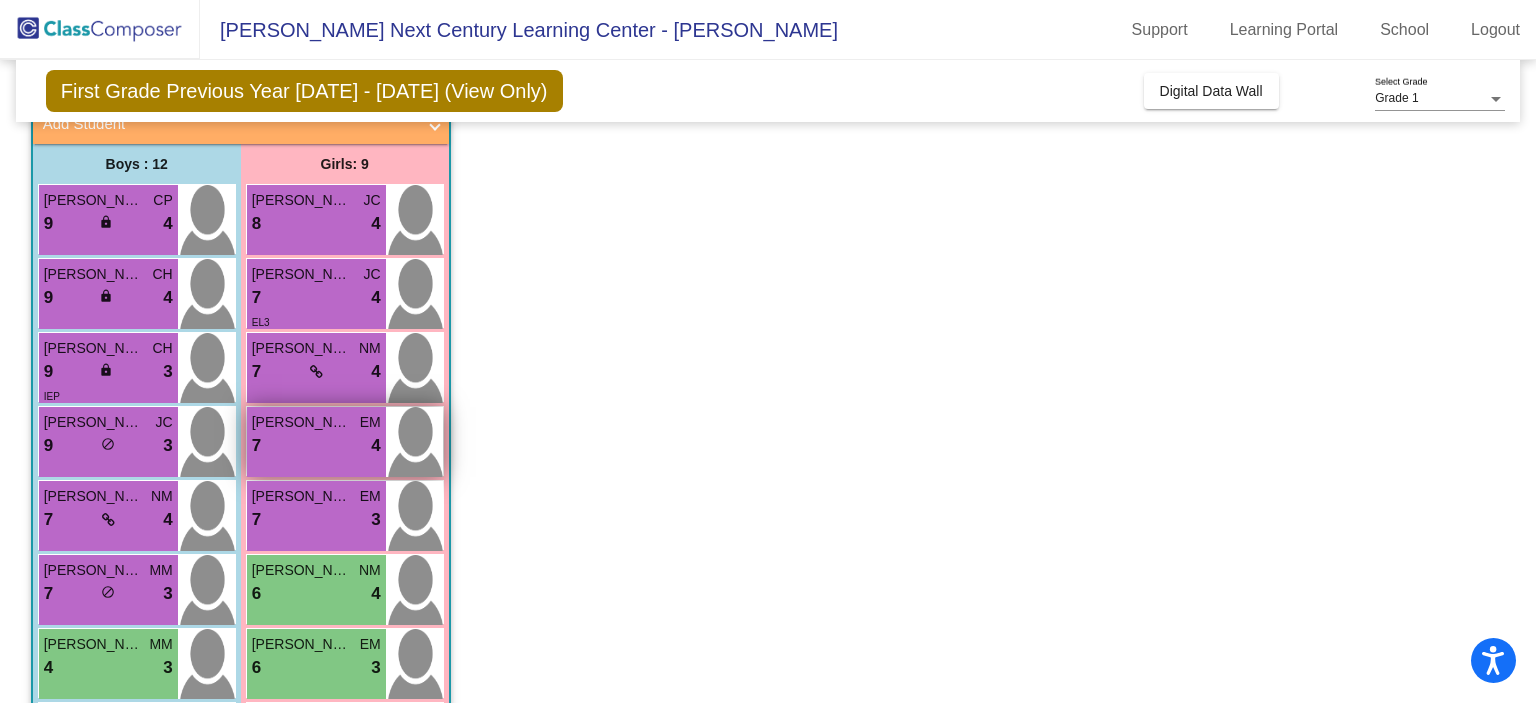 click on "7 lock do_not_disturb_alt 4" at bounding box center [316, 446] 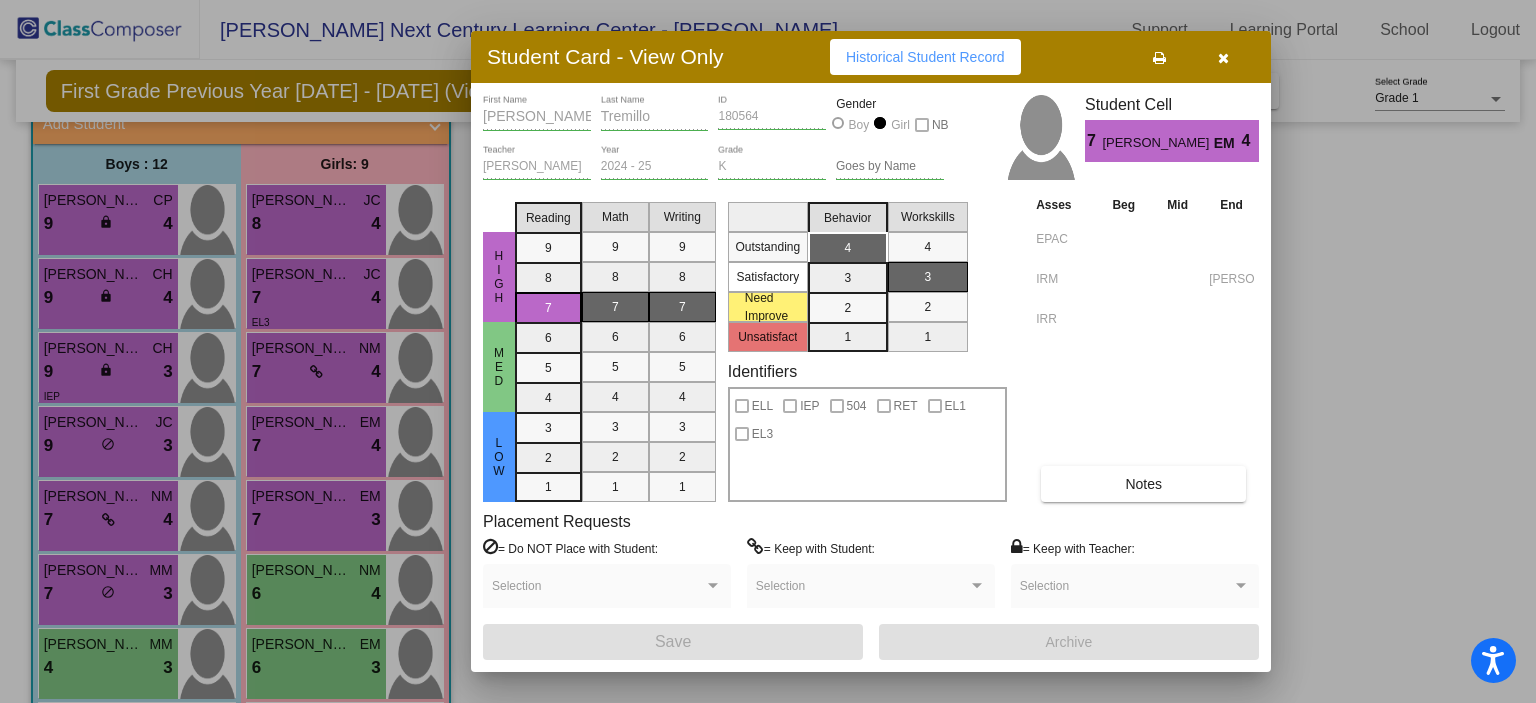 click at bounding box center [1223, 57] 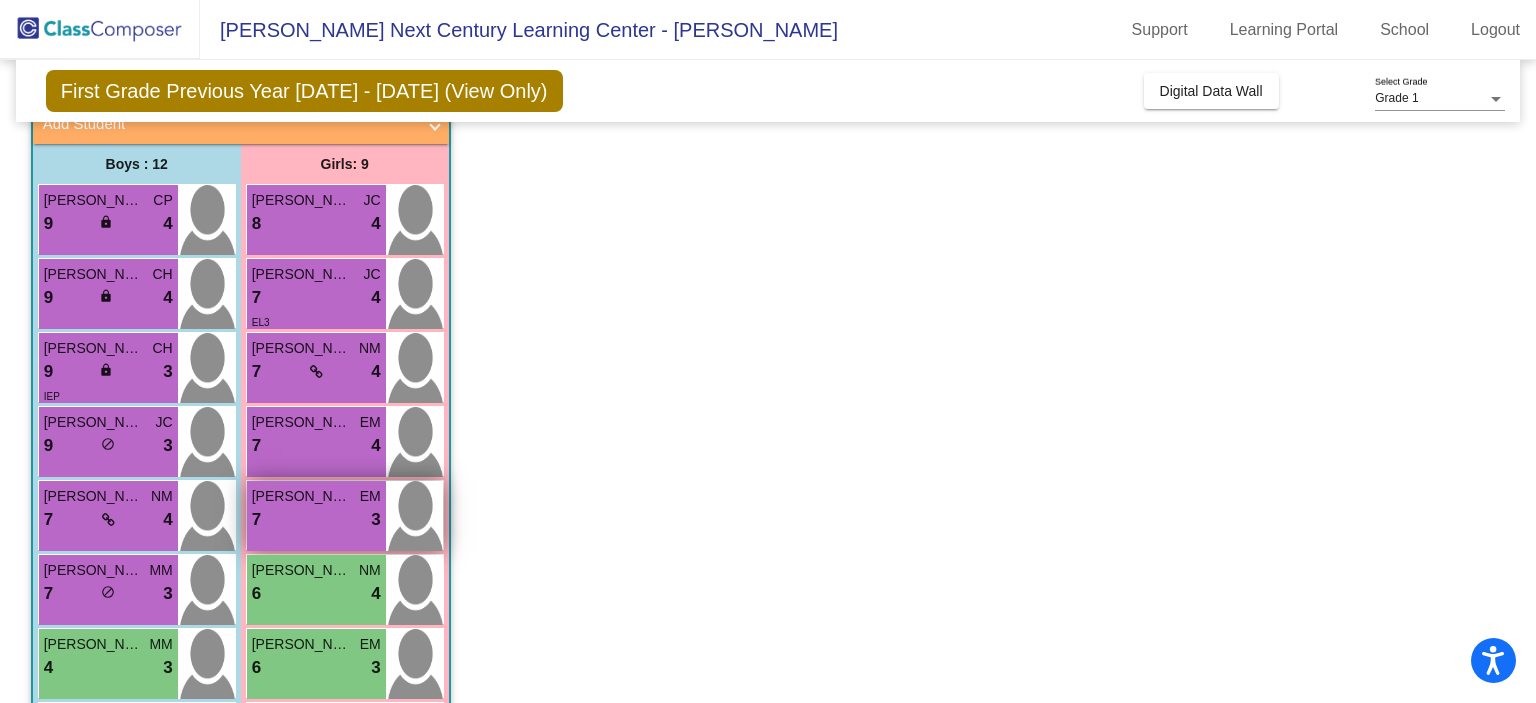 click on "Mia Gomez-Garcia EM 7 lock do_not_disturb_alt 3" at bounding box center [316, 516] 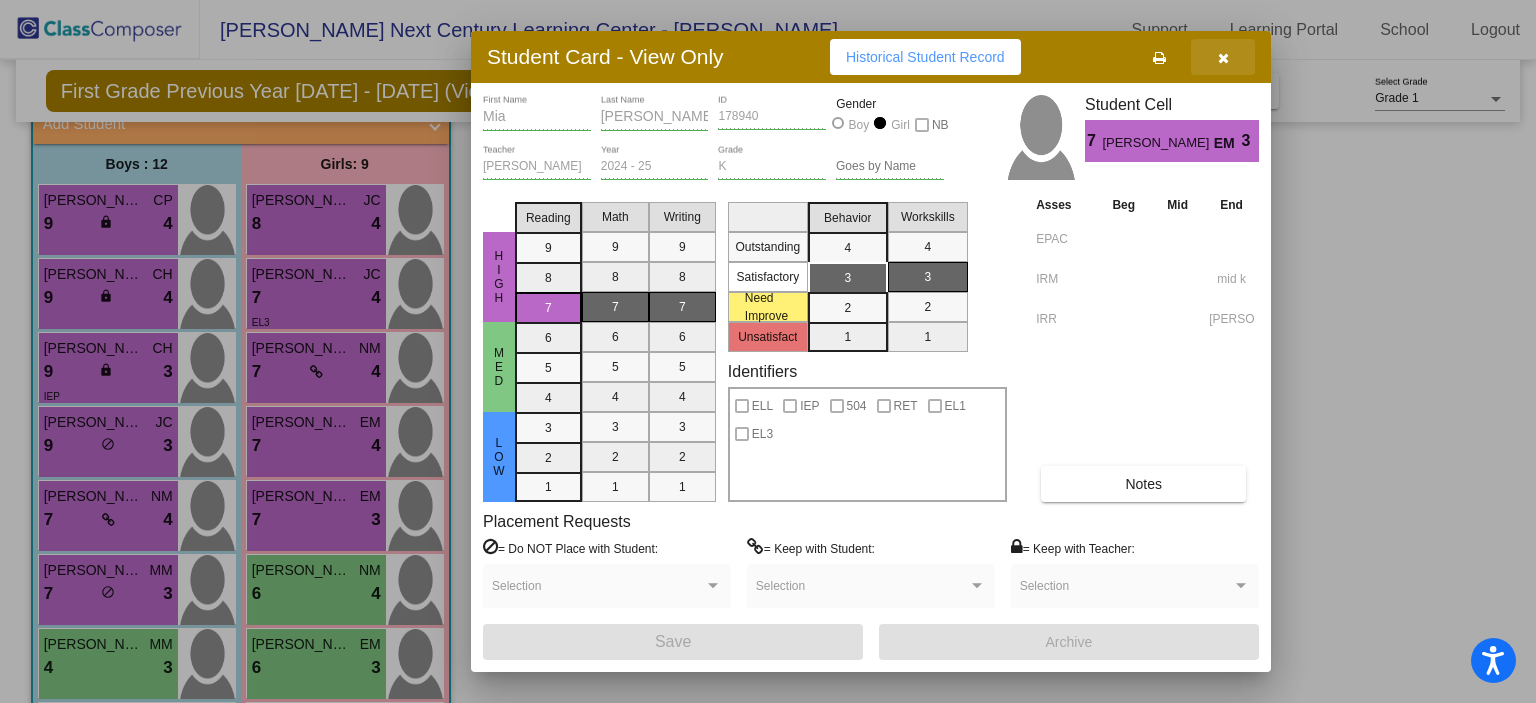 click at bounding box center [1223, 57] 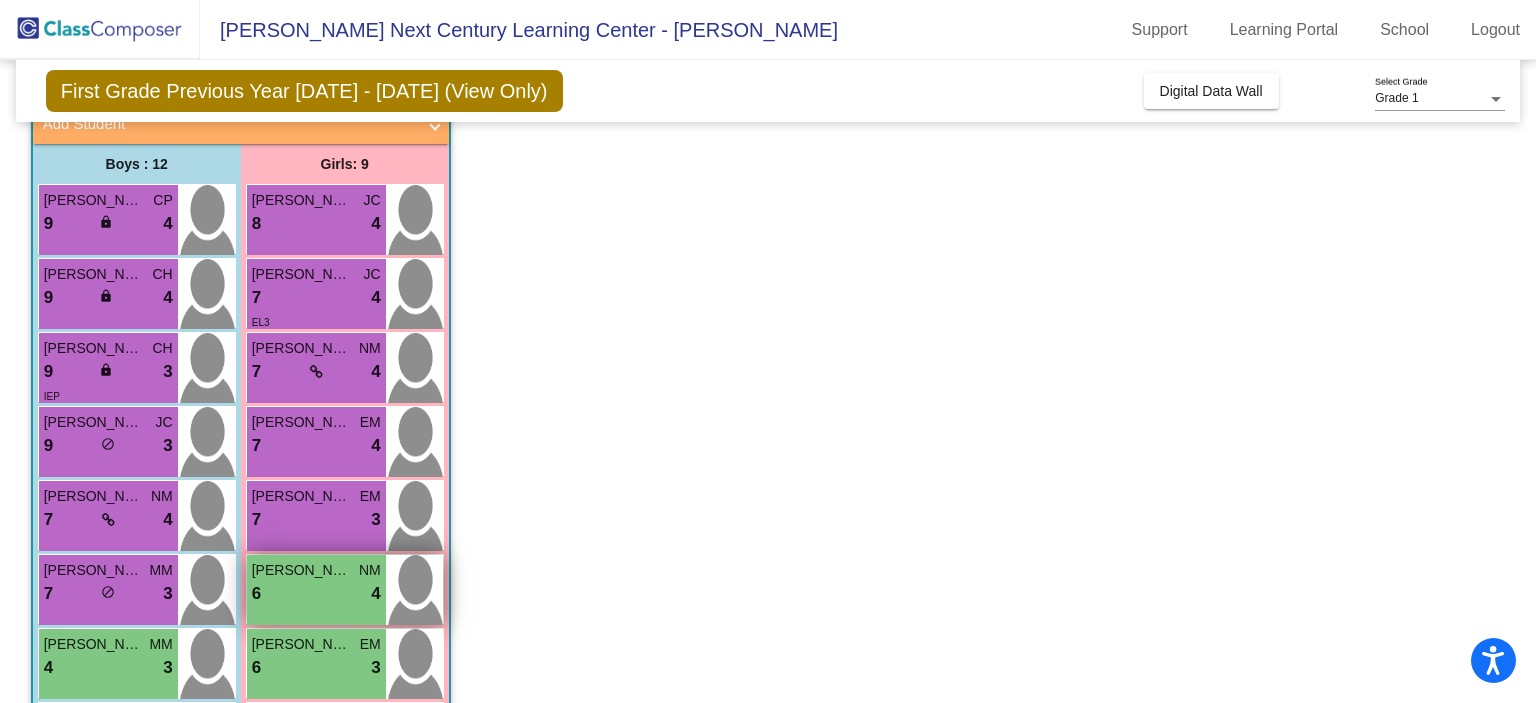 click on "6 lock do_not_disturb_alt 4" at bounding box center [316, 594] 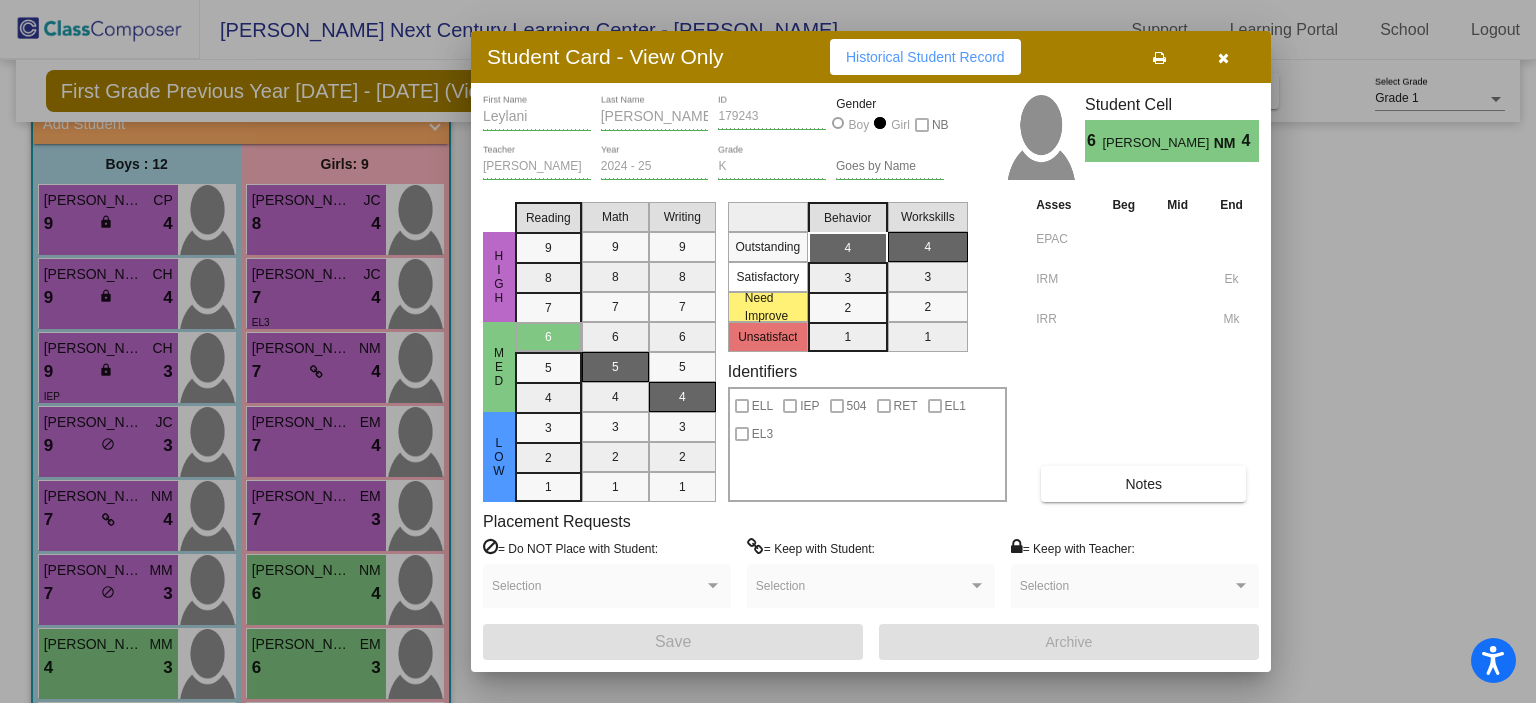 click at bounding box center [1223, 58] 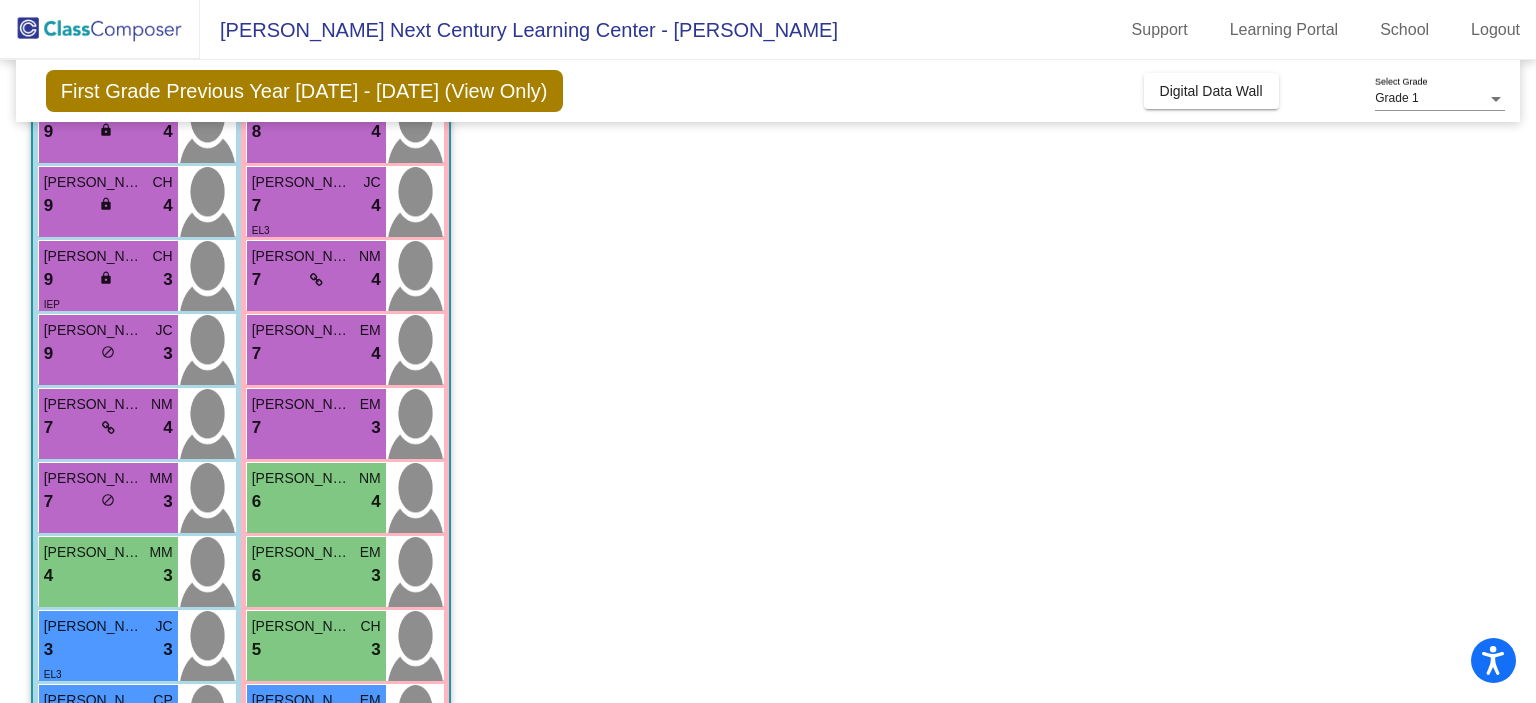 scroll, scrollTop: 436, scrollLeft: 0, axis: vertical 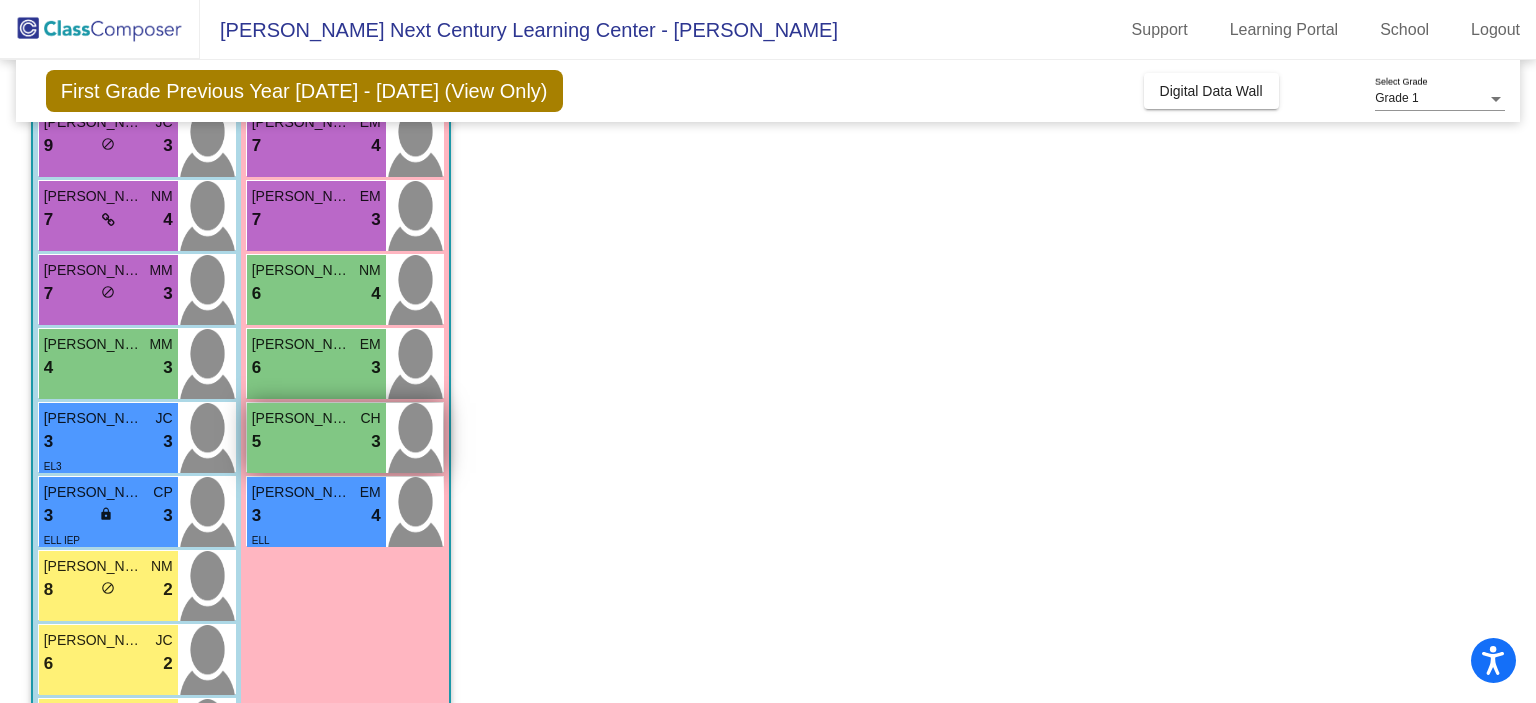 click on "5 lock do_not_disturb_alt 3" at bounding box center (316, 442) 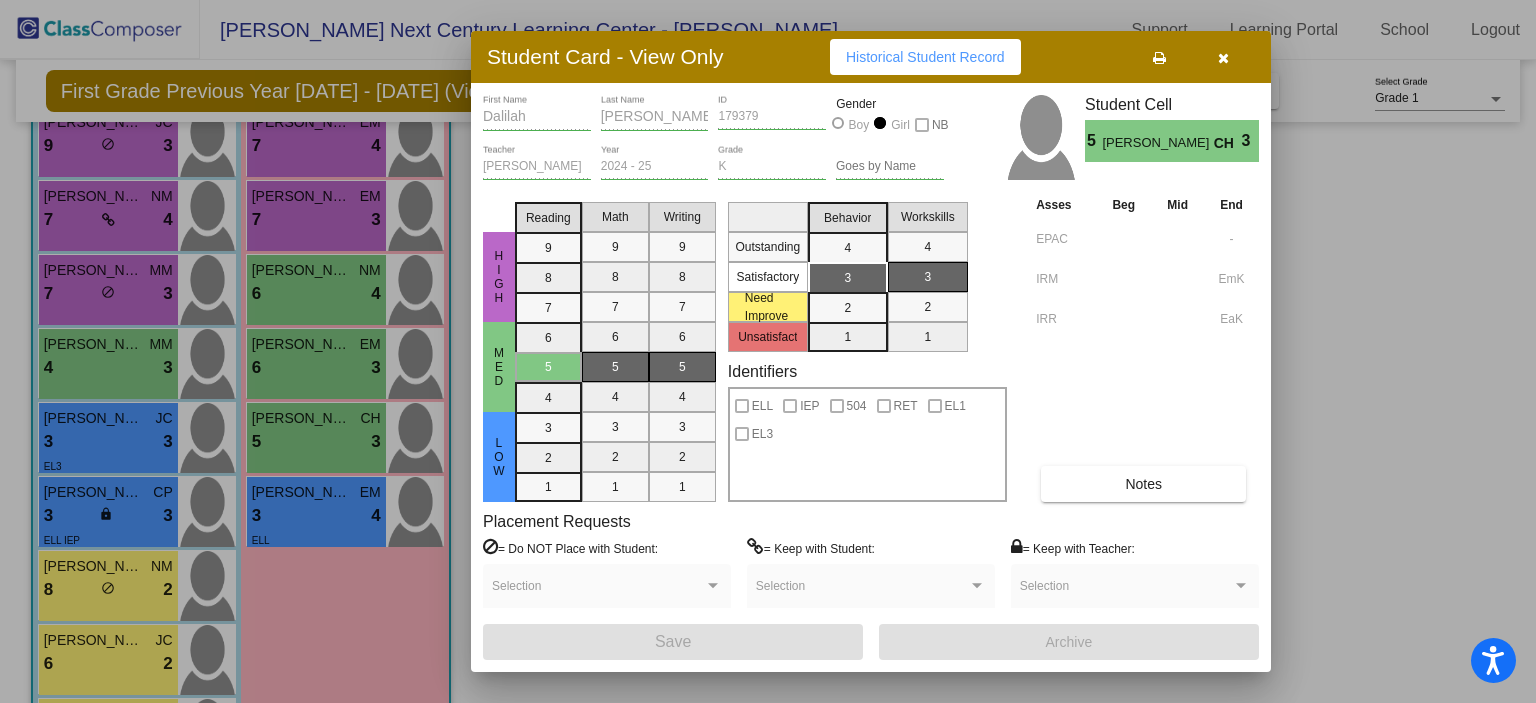 click at bounding box center (1223, 57) 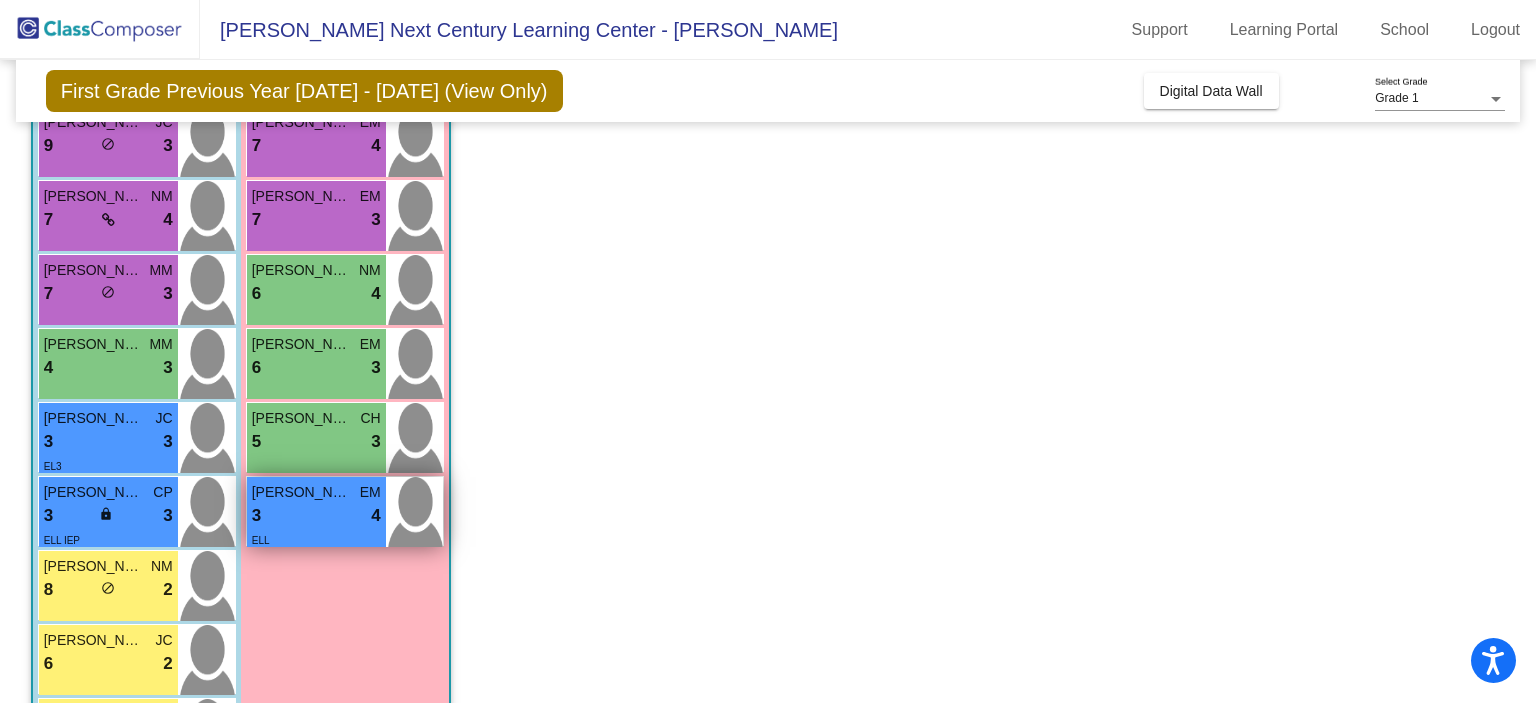 click on "3 lock do_not_disturb_alt 4" at bounding box center (316, 516) 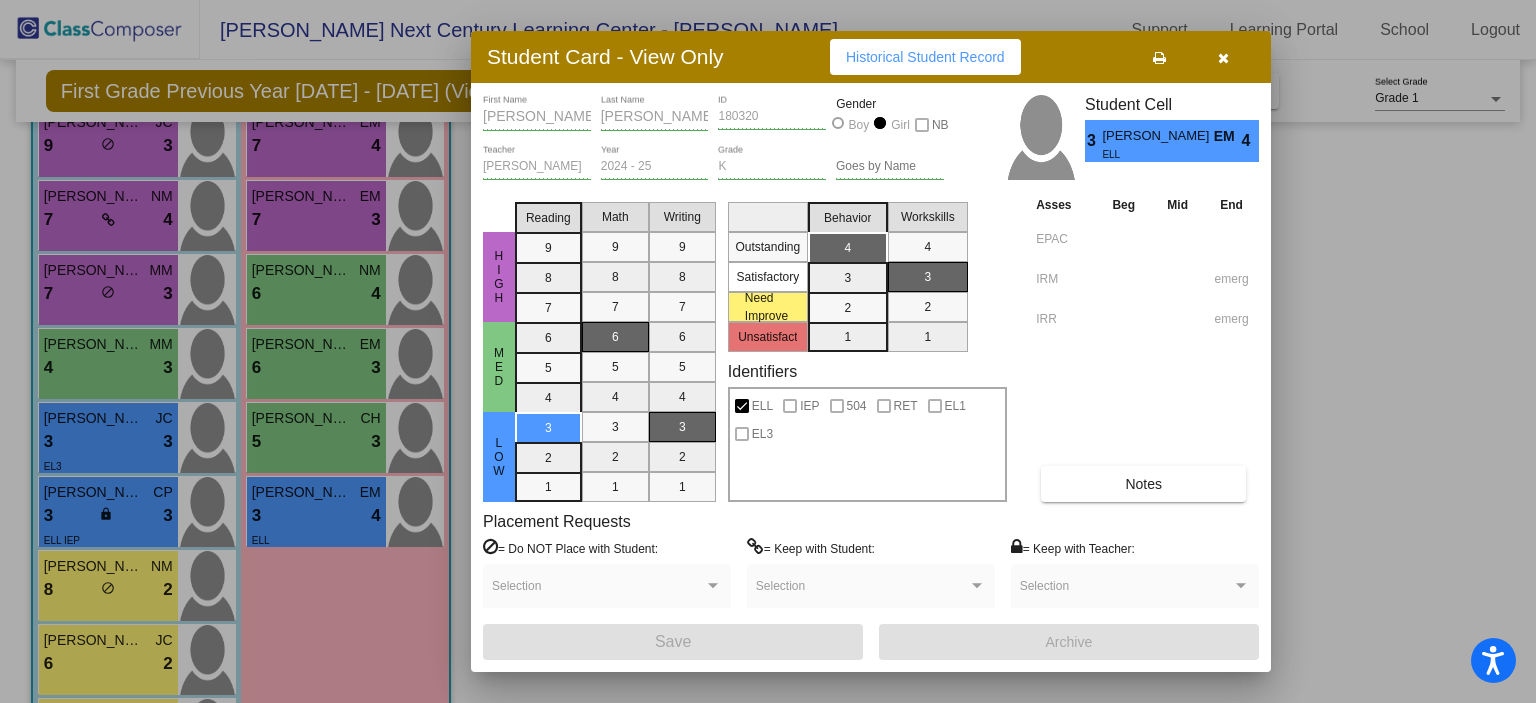 click at bounding box center [1223, 58] 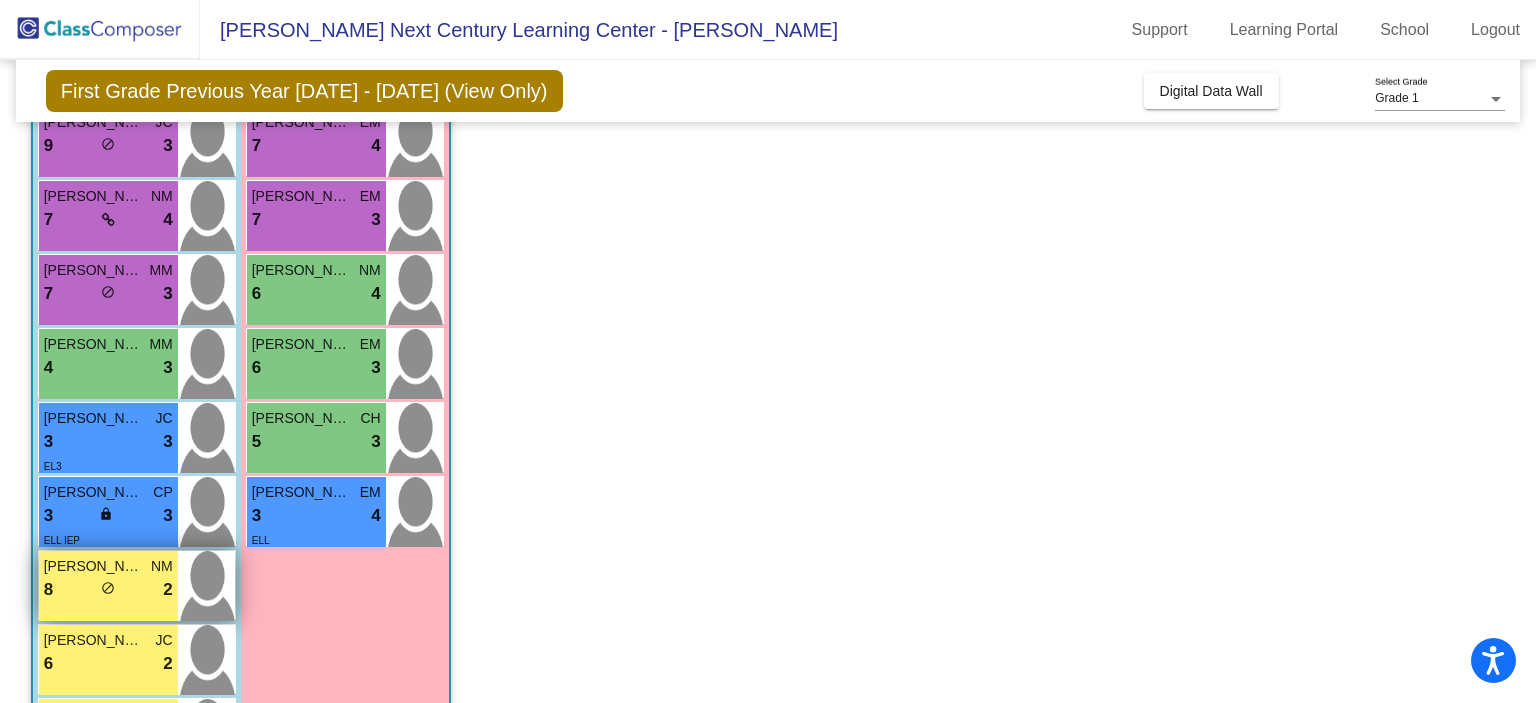 click on "Mateo Alvarez" at bounding box center [94, 566] 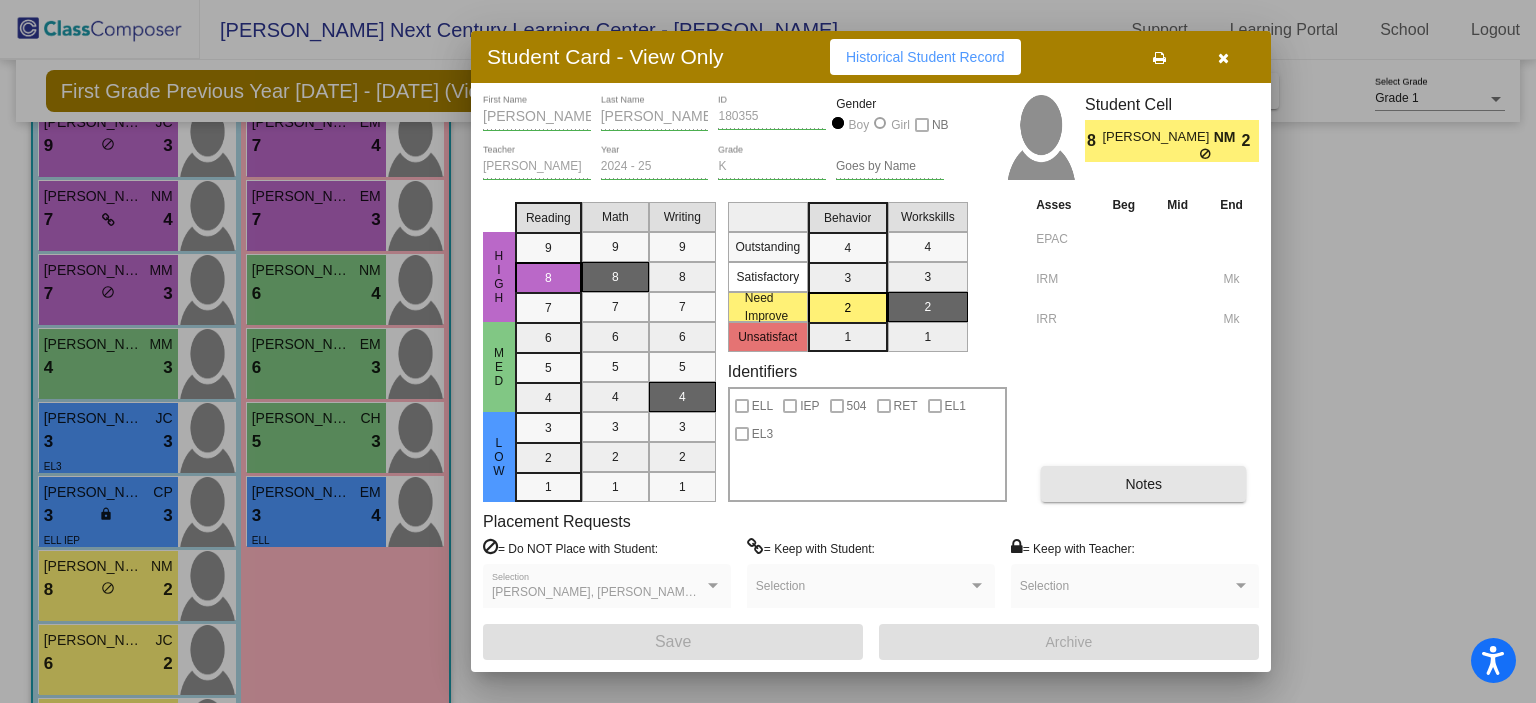 click on "Notes" at bounding box center (1143, 484) 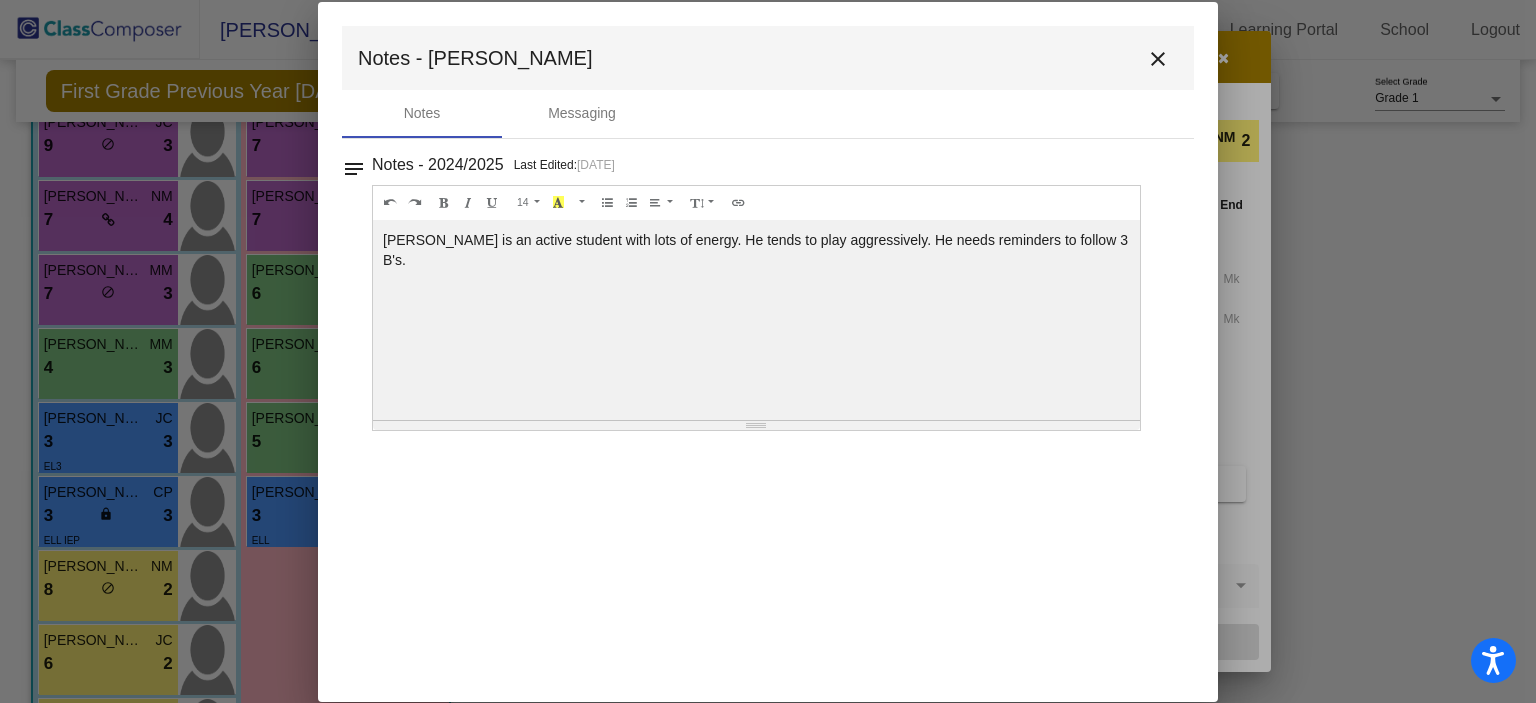 click on "close" at bounding box center [1158, 59] 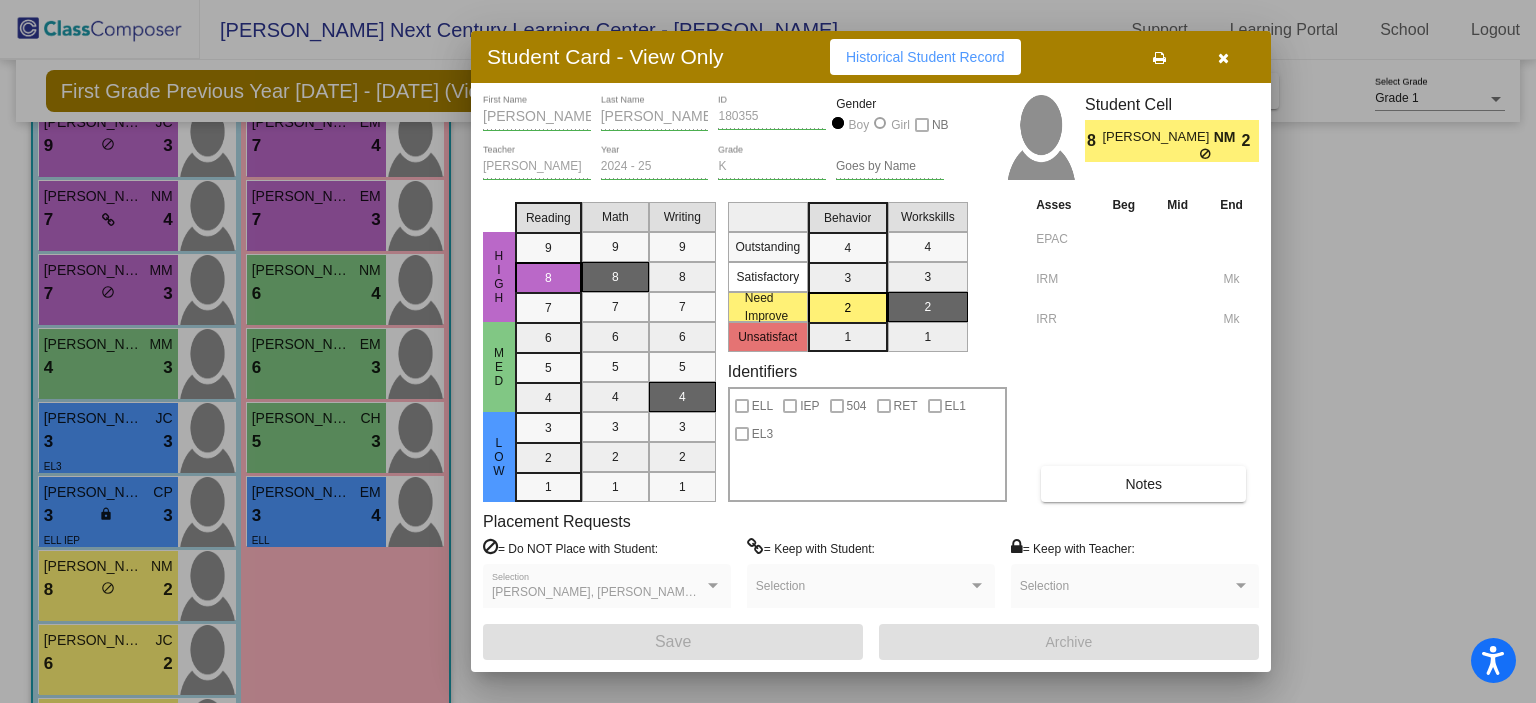click at bounding box center [1223, 58] 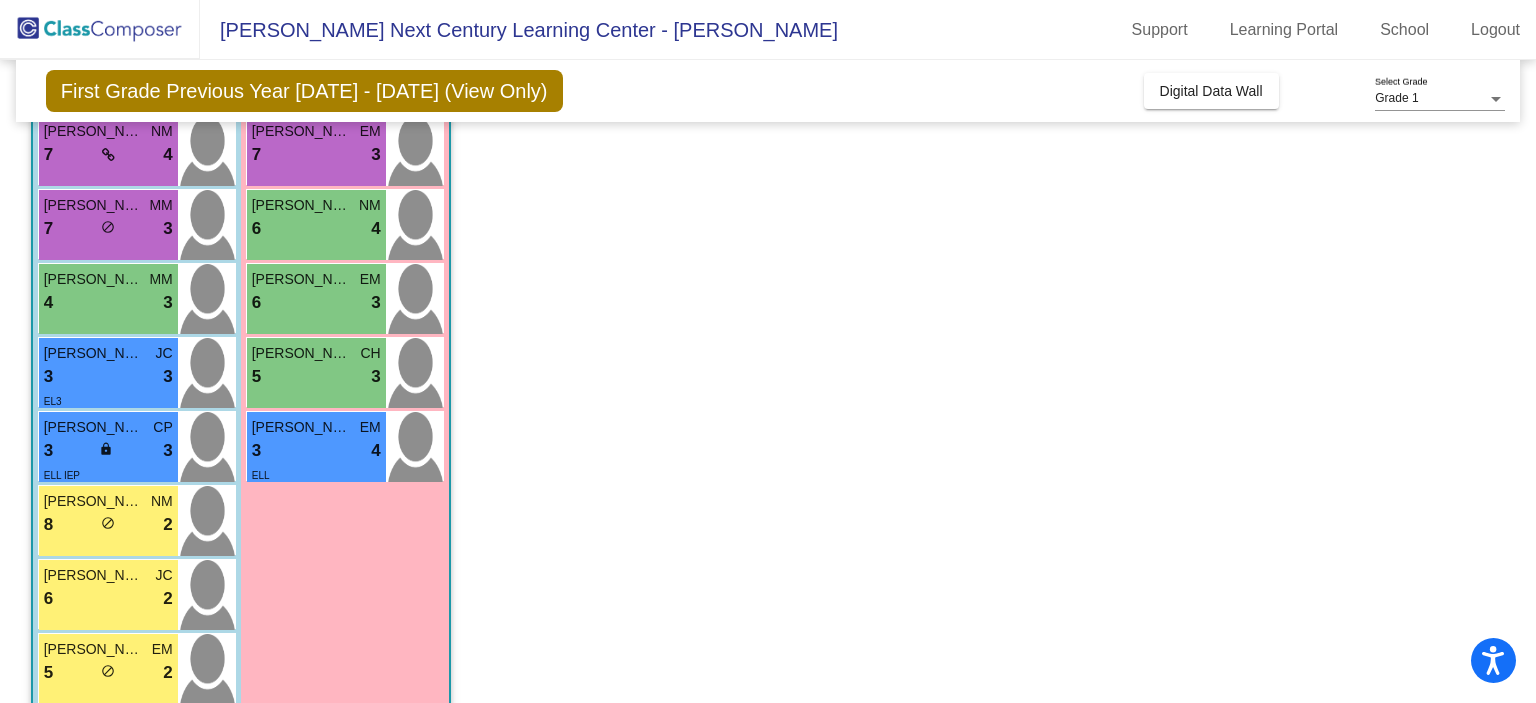 scroll, scrollTop: 536, scrollLeft: 0, axis: vertical 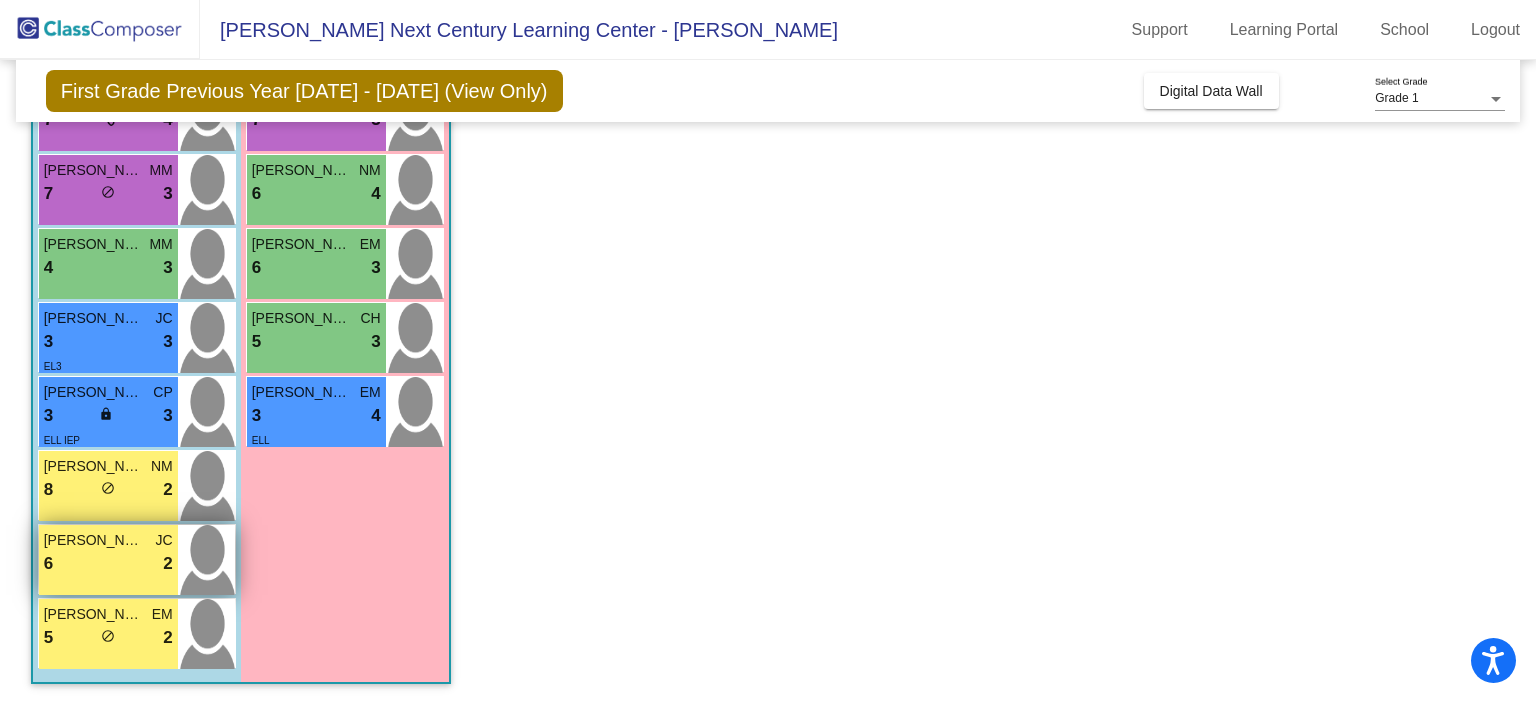 click on "6 lock do_not_disturb_alt 2" at bounding box center [108, 564] 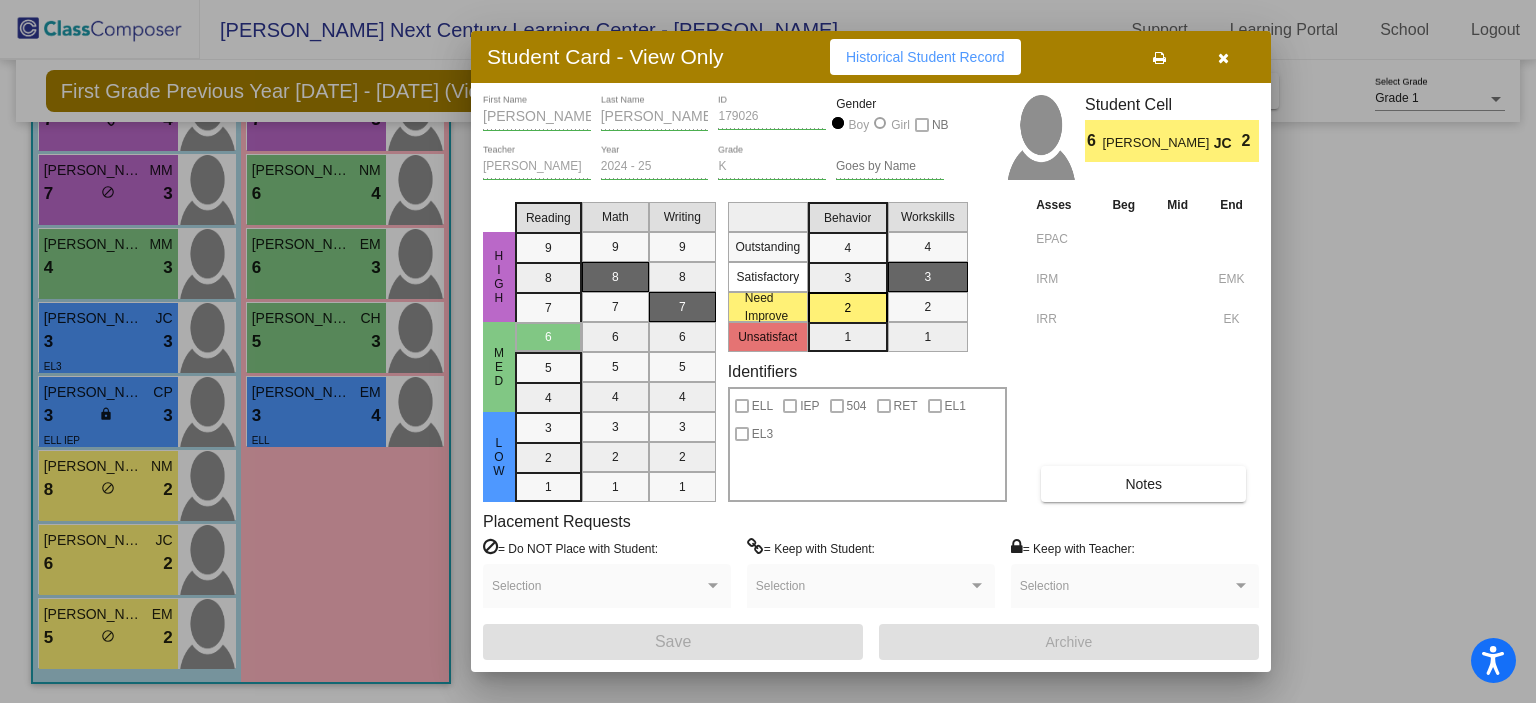 click on "Notes" at bounding box center (1143, 484) 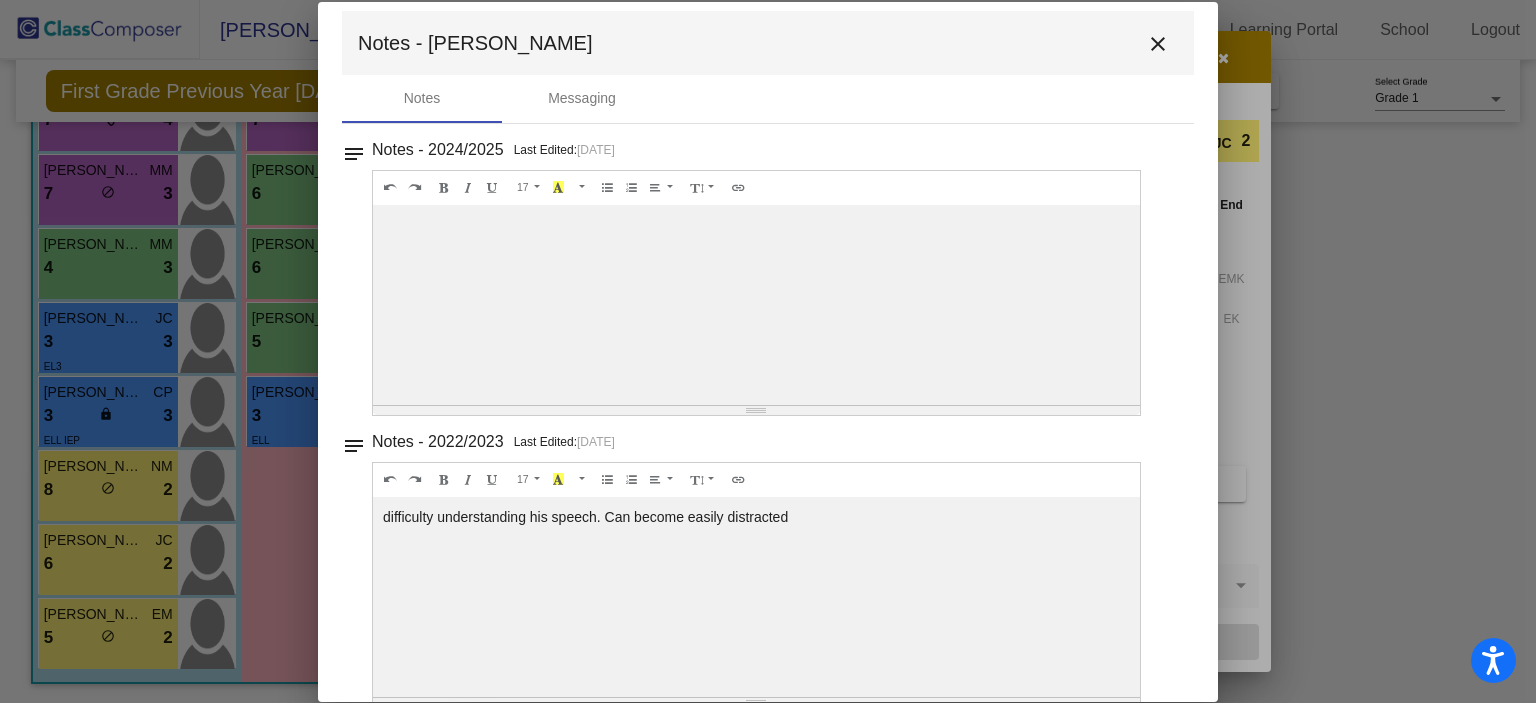 scroll, scrollTop: 0, scrollLeft: 0, axis: both 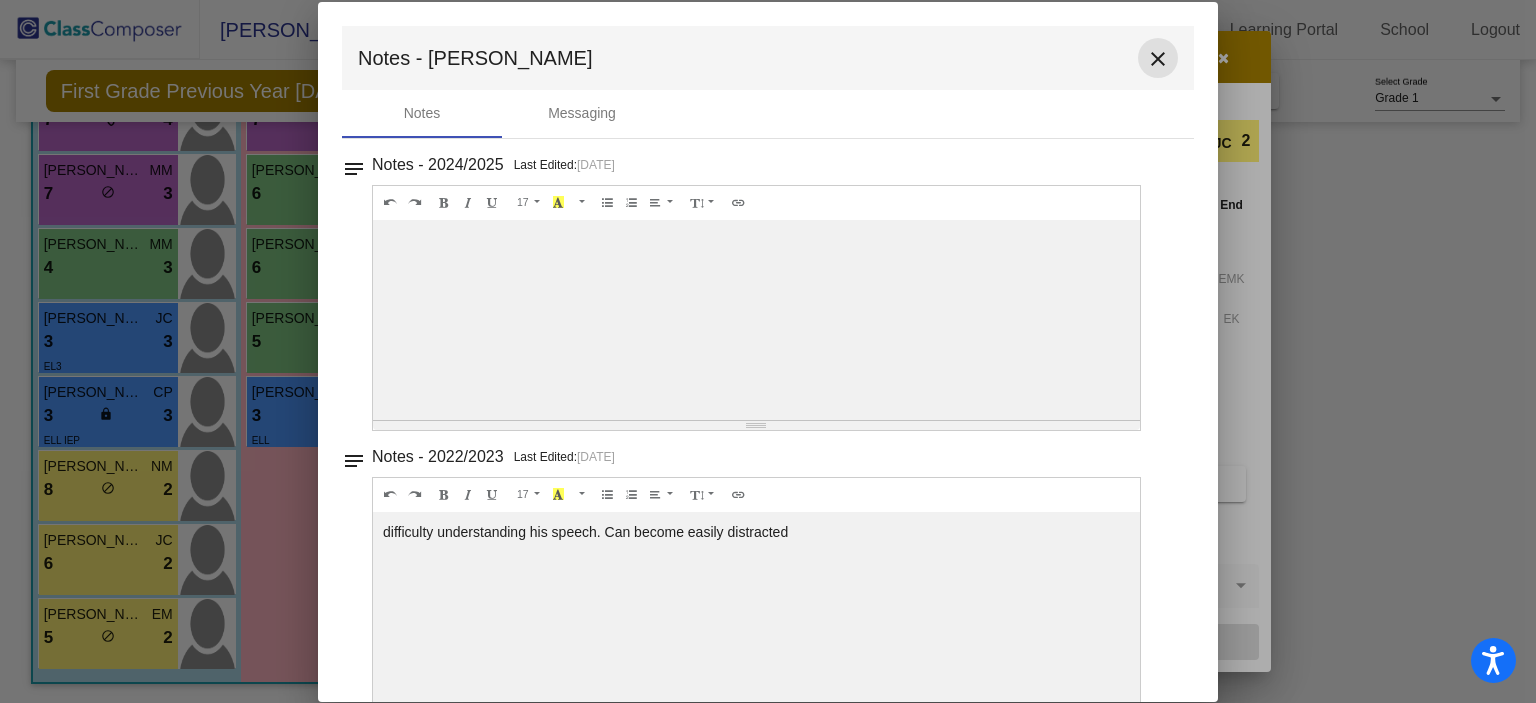 click on "close" at bounding box center (1158, 59) 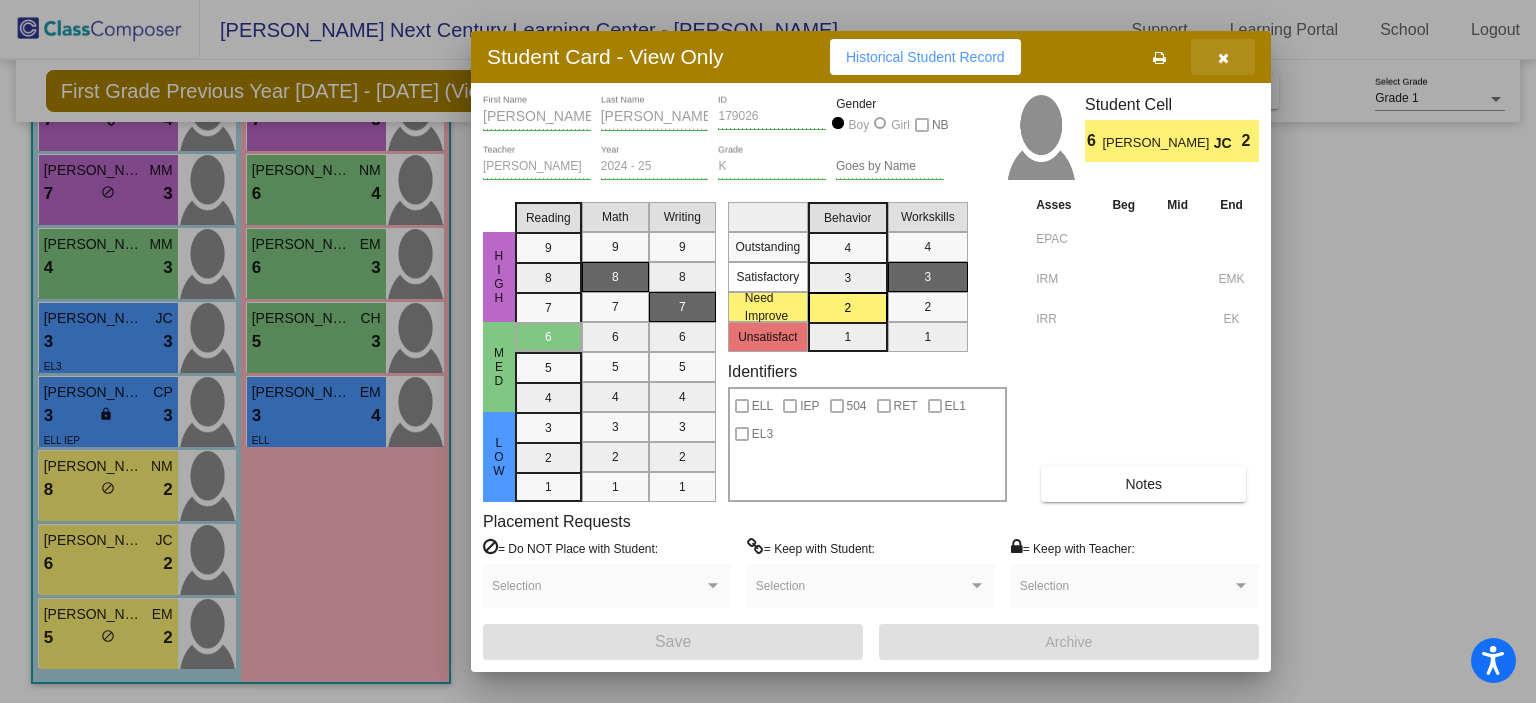 click at bounding box center [1223, 57] 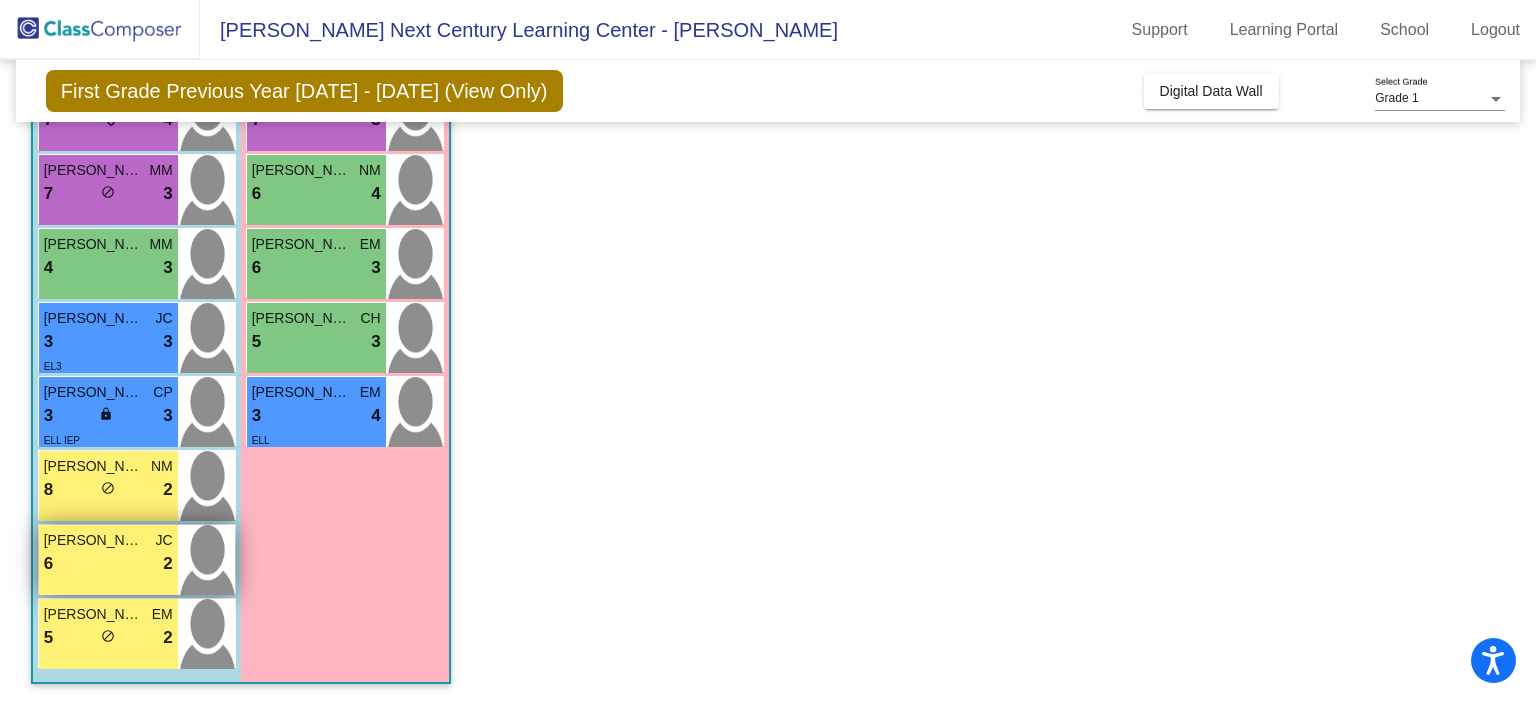 click on "6 lock do_not_disturb_alt 2" at bounding box center (108, 564) 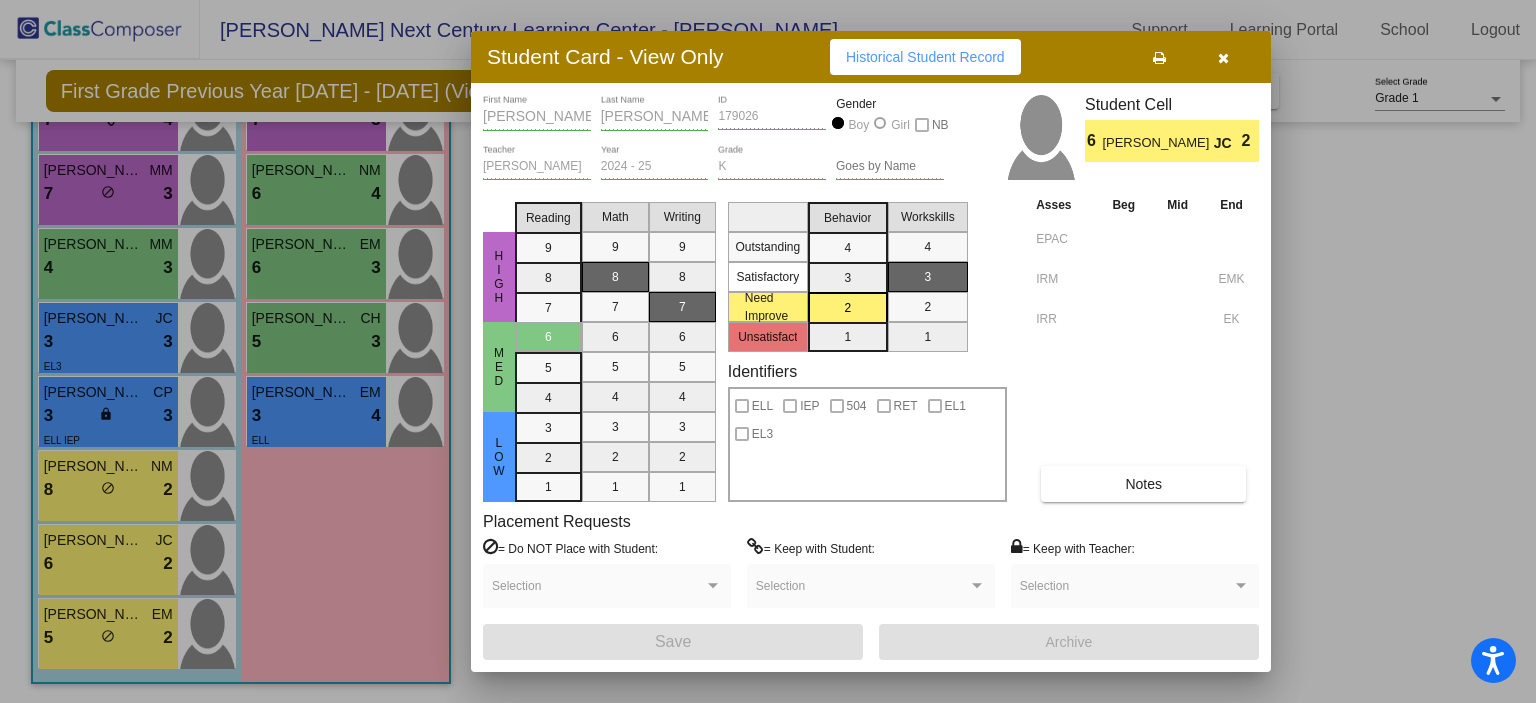 click at bounding box center [1223, 57] 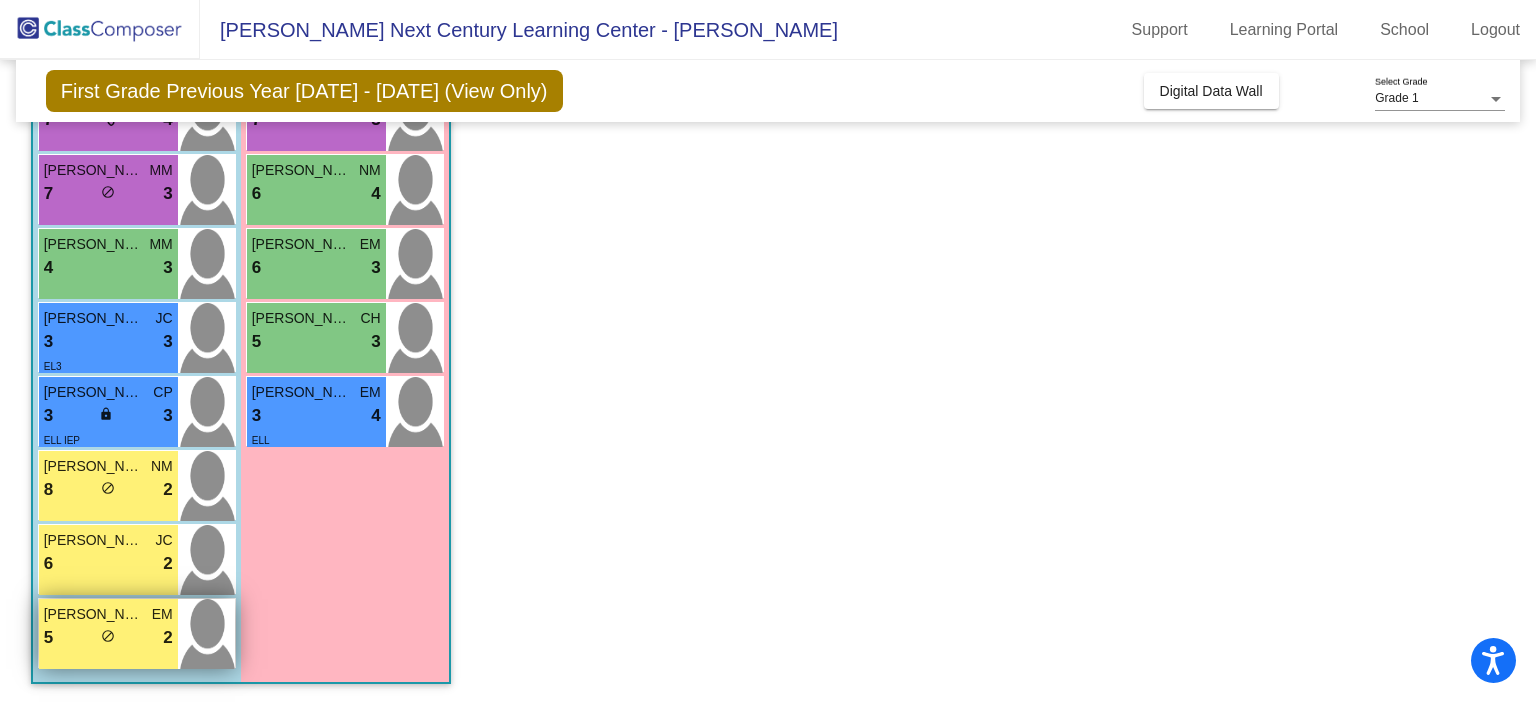 click on "do_not_disturb_alt" at bounding box center [108, 636] 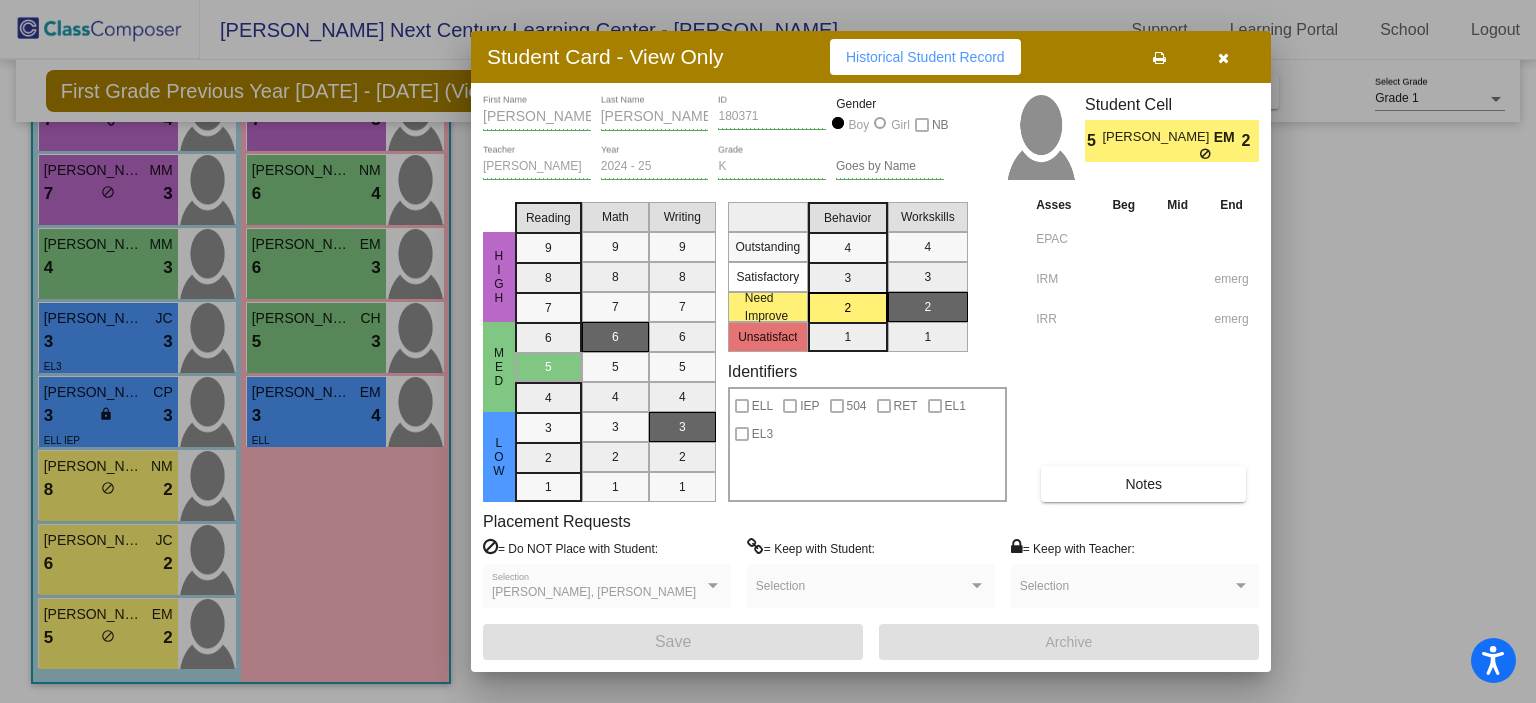 click on "Notes" at bounding box center (1143, 484) 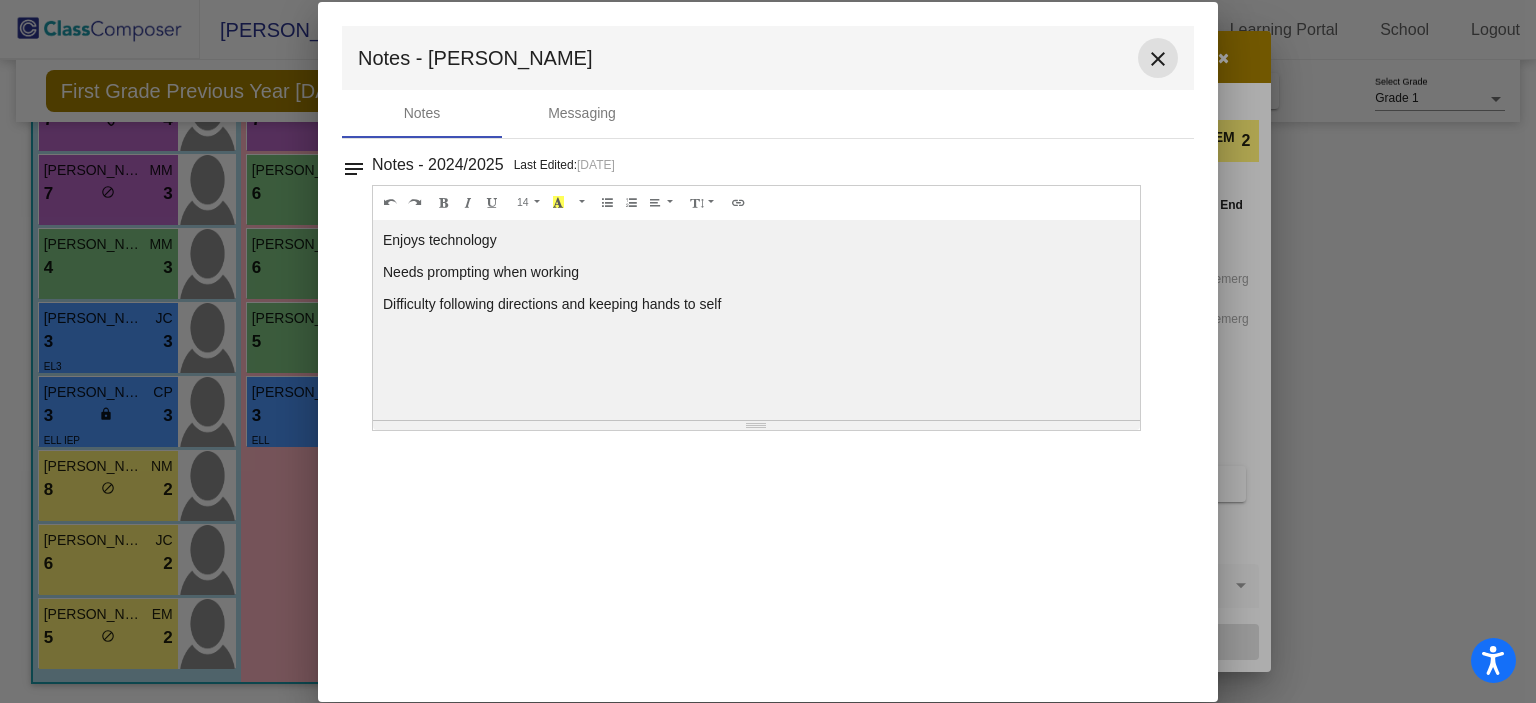 click on "close" at bounding box center (1158, 59) 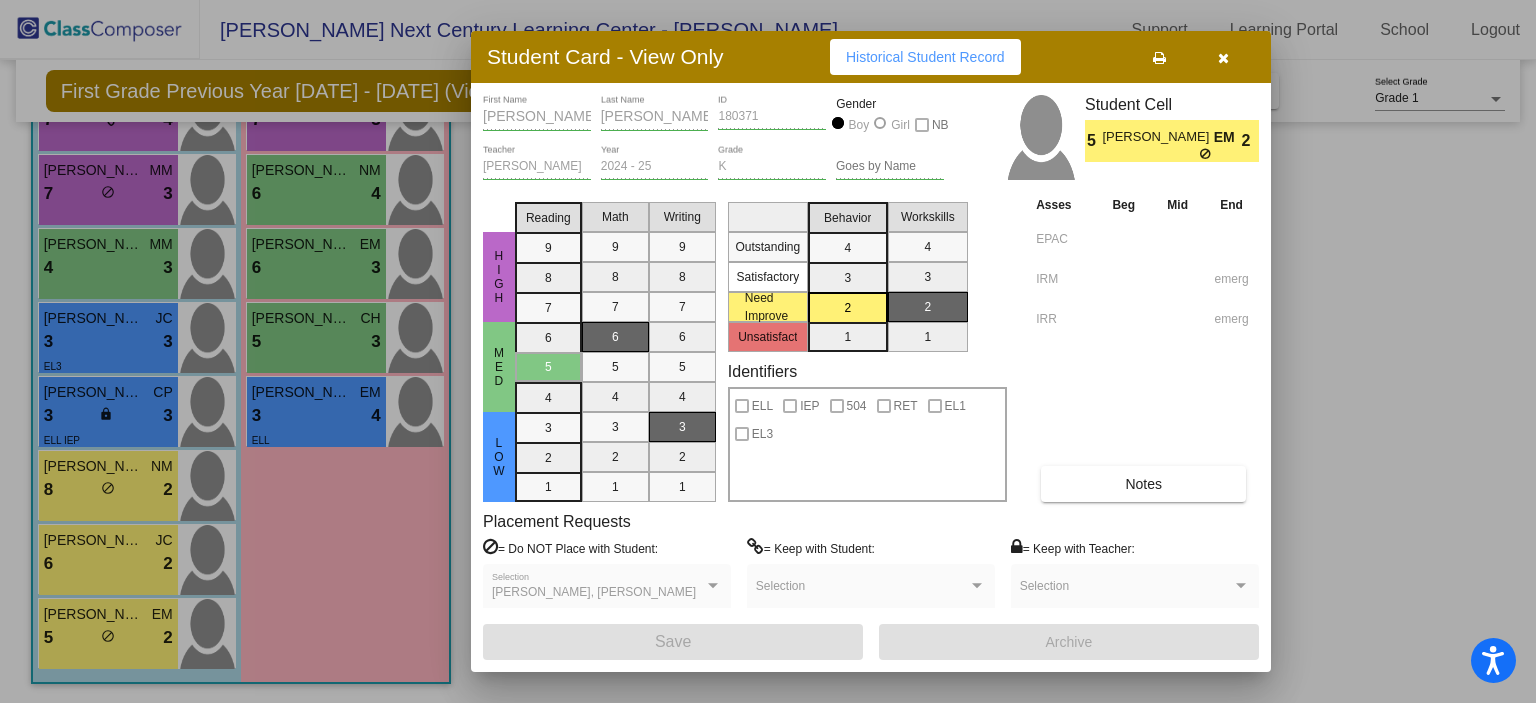 click at bounding box center [1223, 58] 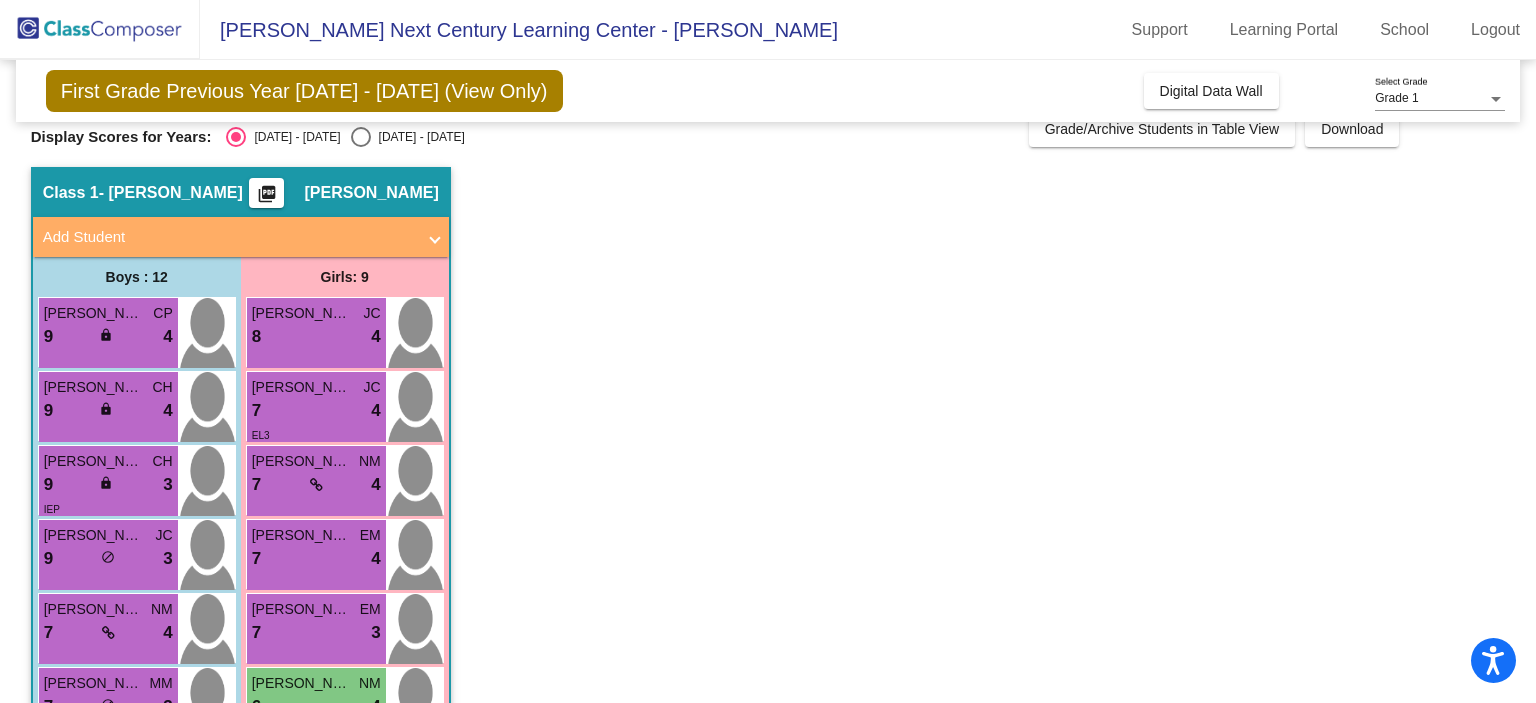 scroll, scrollTop: 0, scrollLeft: 0, axis: both 